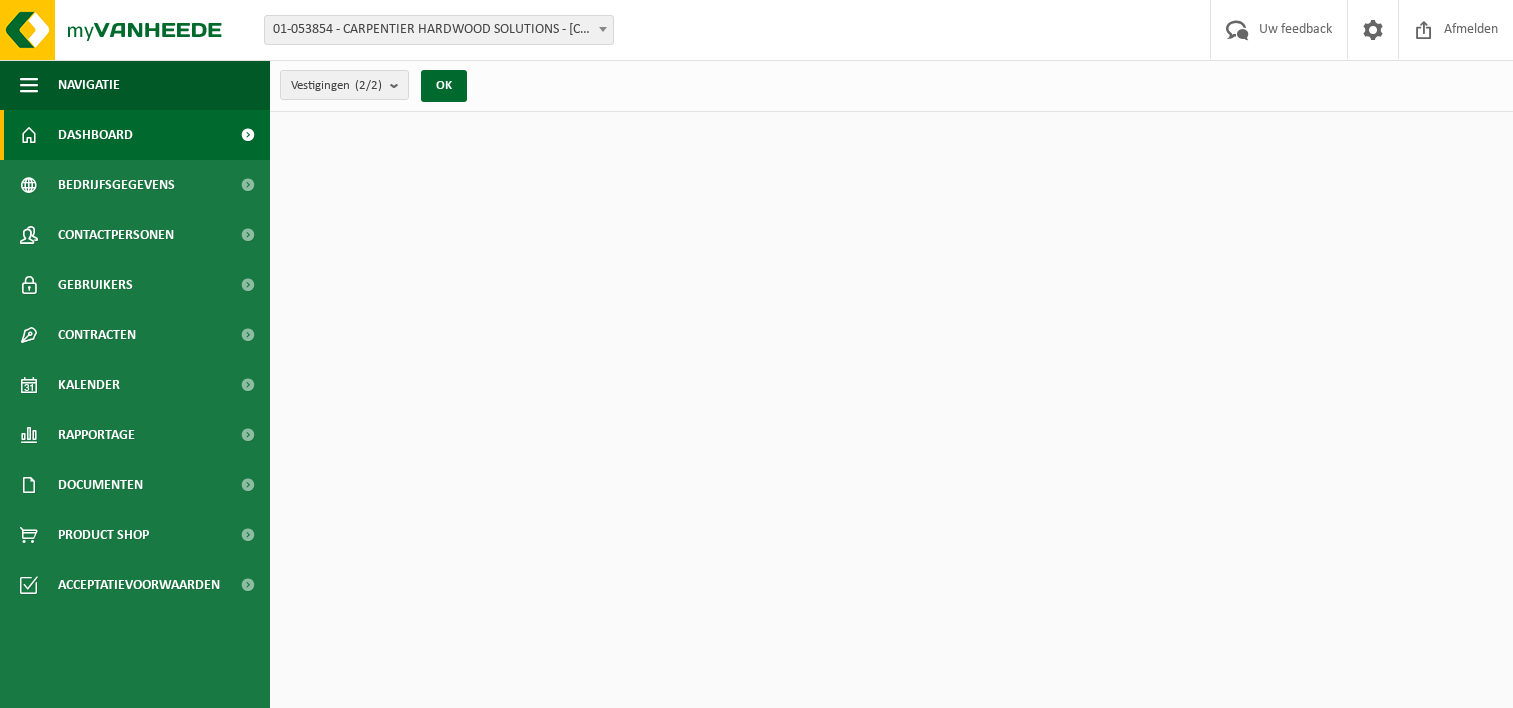 scroll, scrollTop: 0, scrollLeft: 0, axis: both 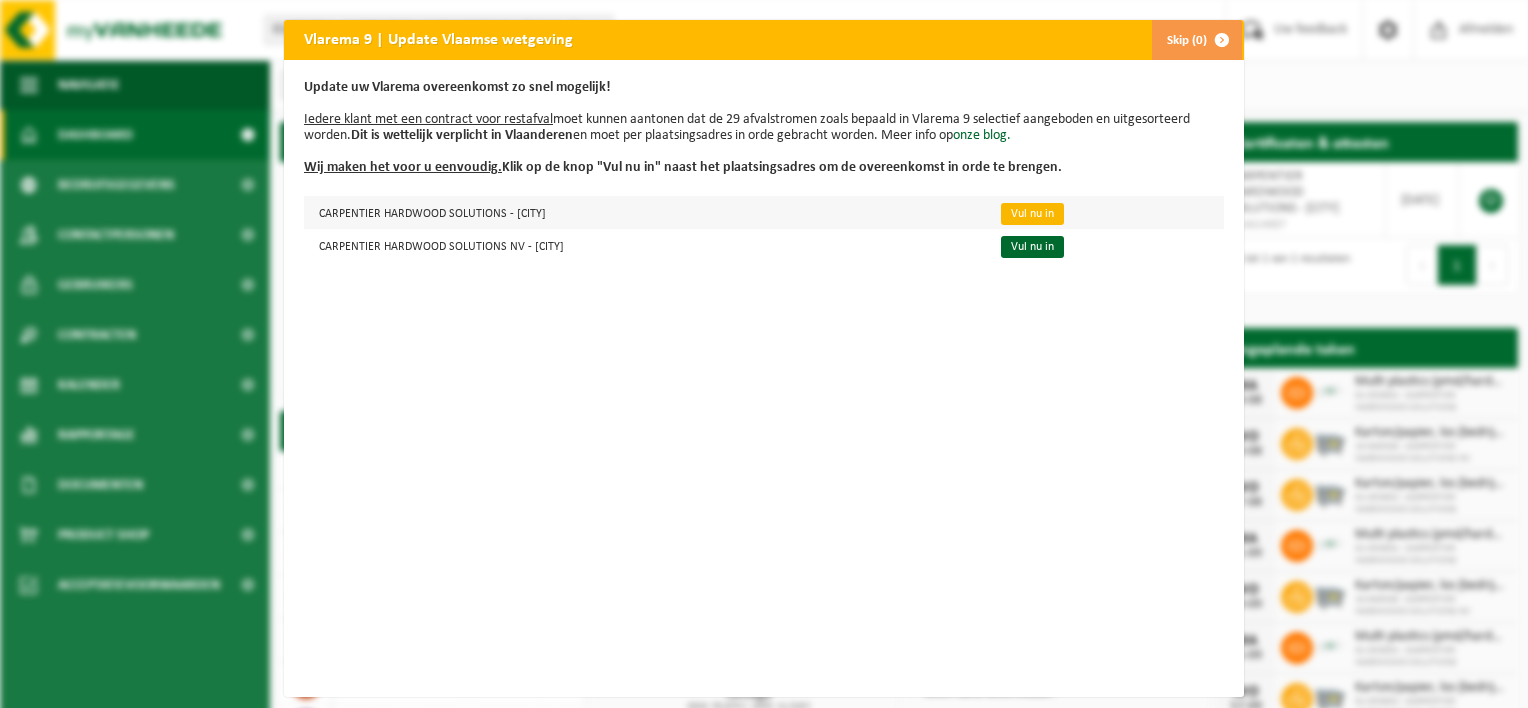 click on "Vul nu in" at bounding box center (1032, 214) 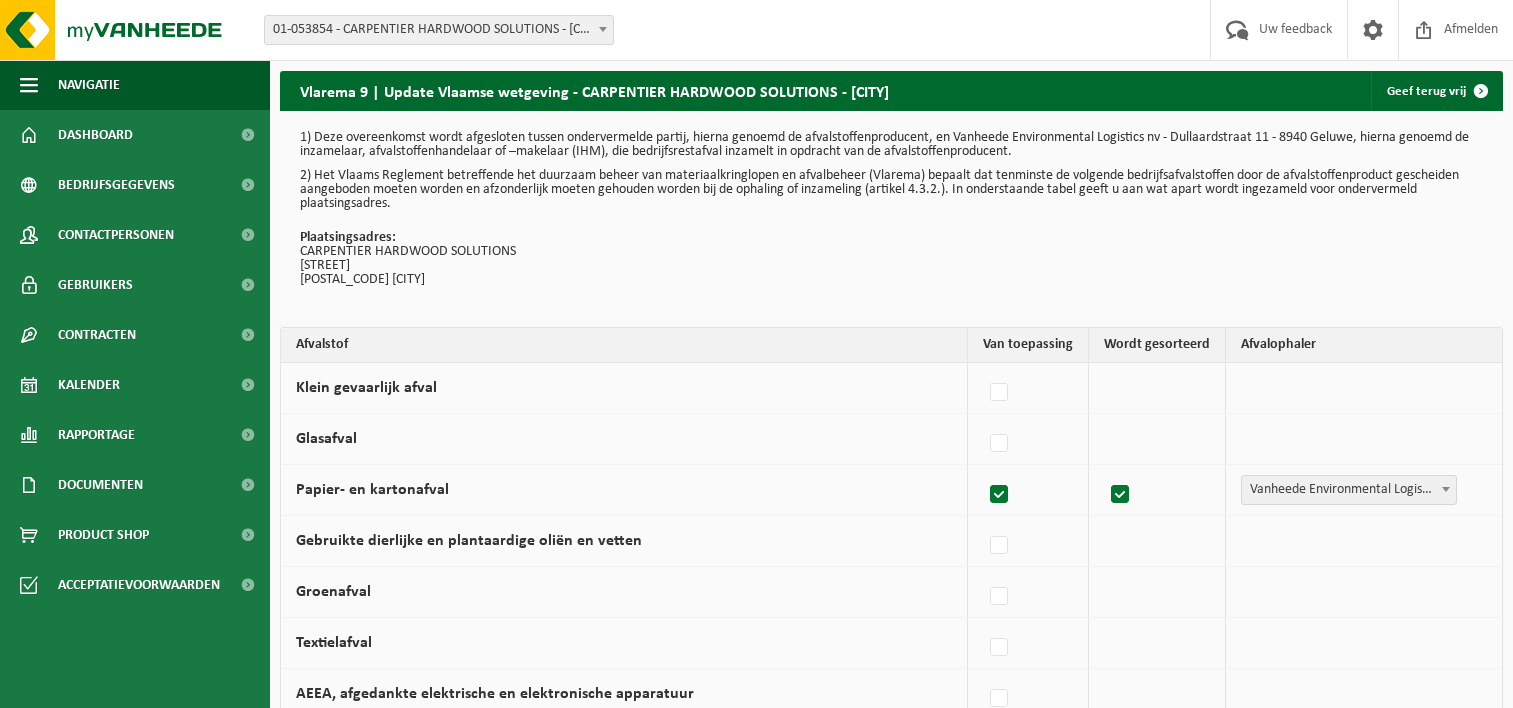 scroll, scrollTop: 0, scrollLeft: 0, axis: both 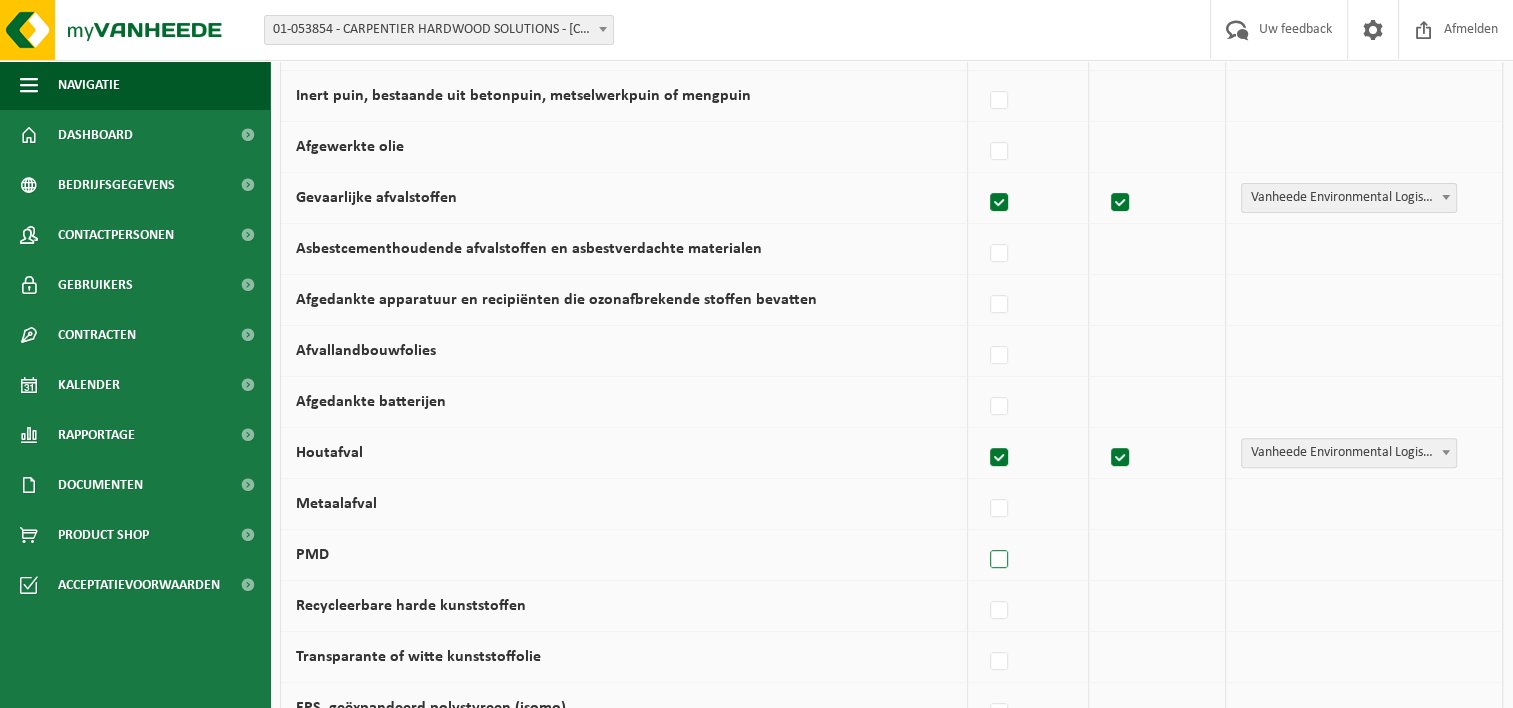 click at bounding box center [1000, 560] 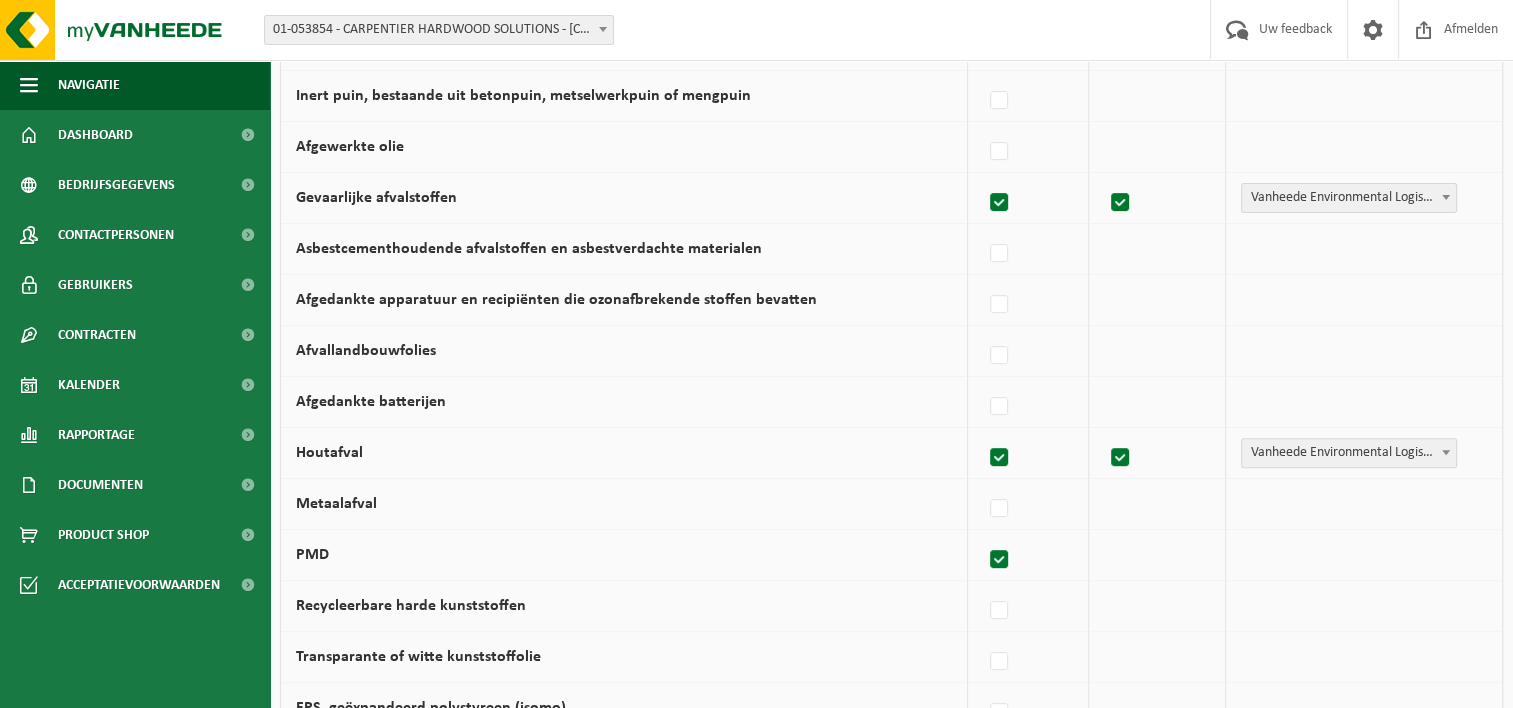 checkbox on "true" 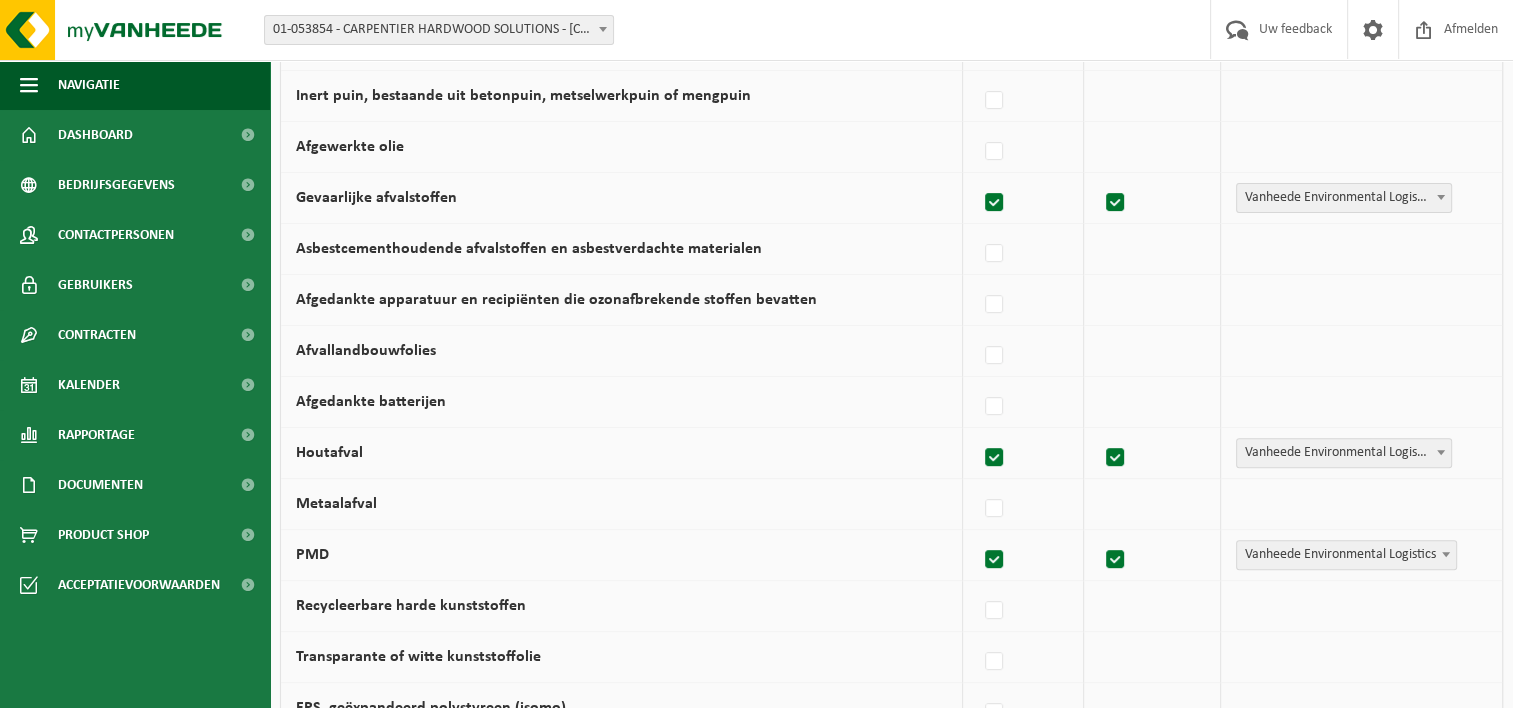 click at bounding box center (1441, 452) 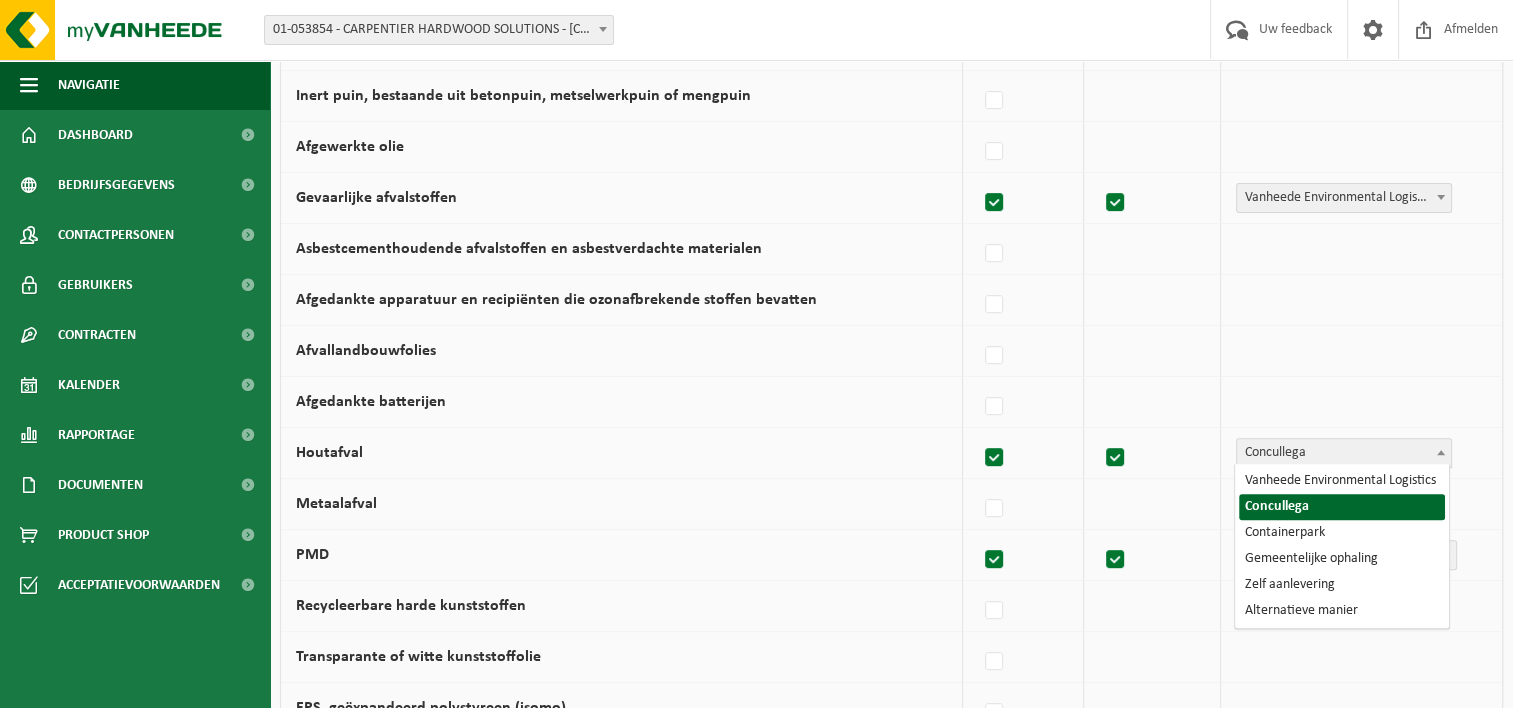 click on "Concullega" at bounding box center (1344, 453) 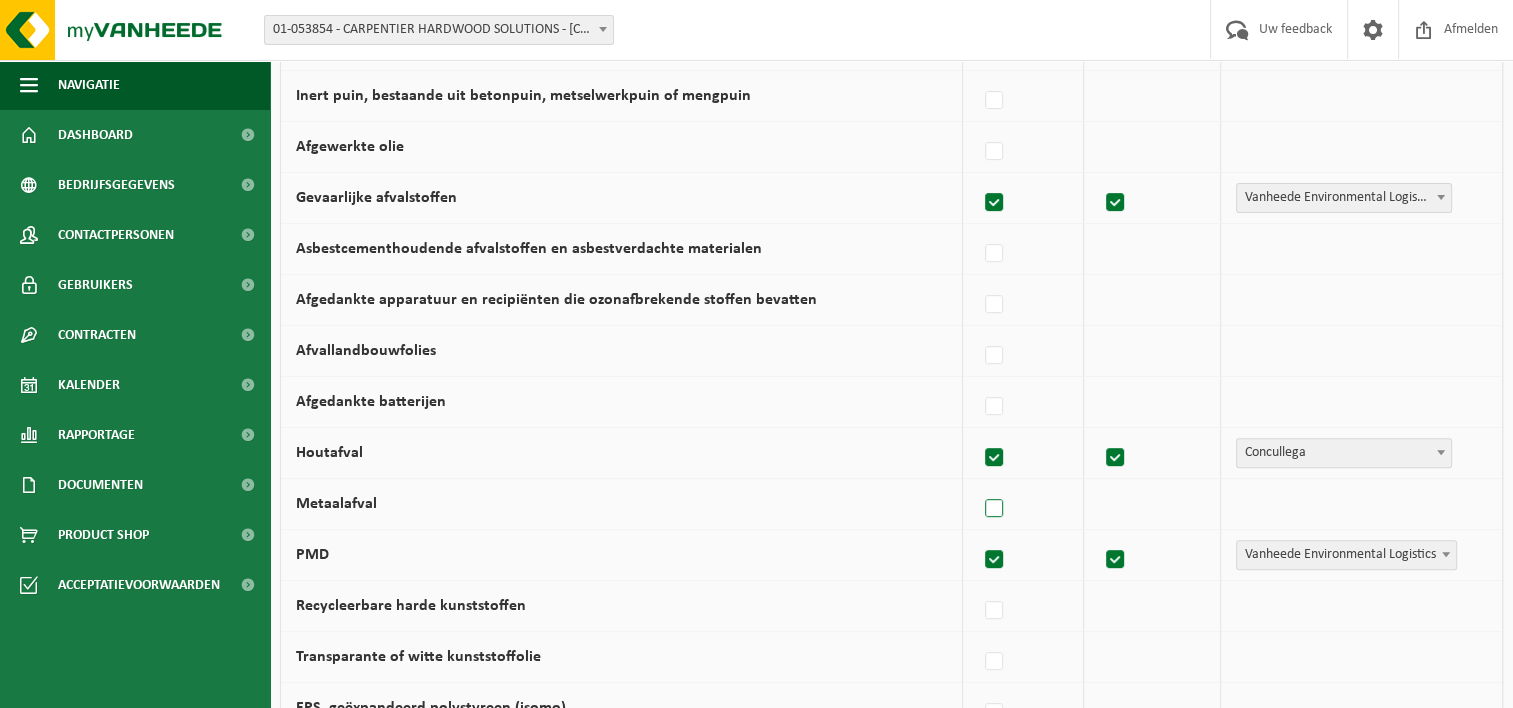 click at bounding box center [995, 509] 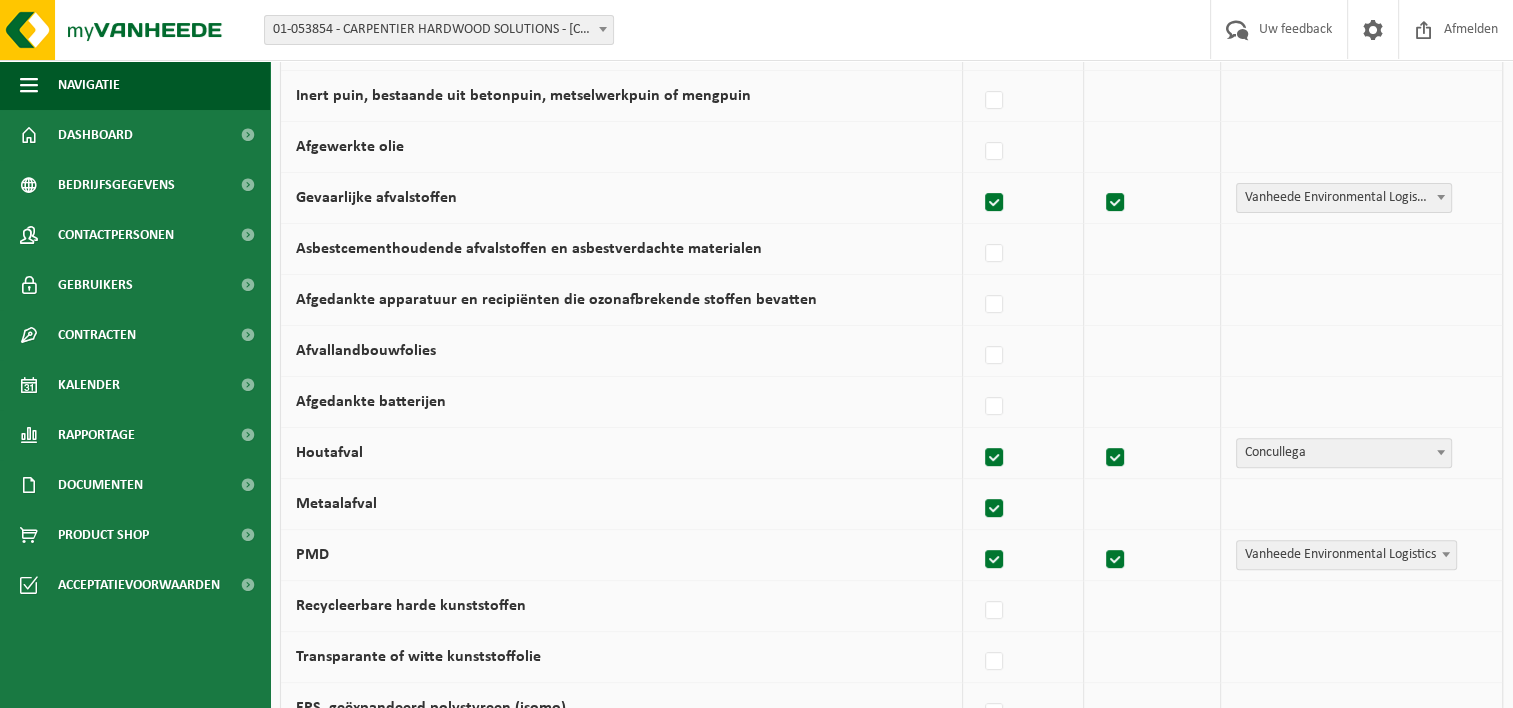 checkbox on "true" 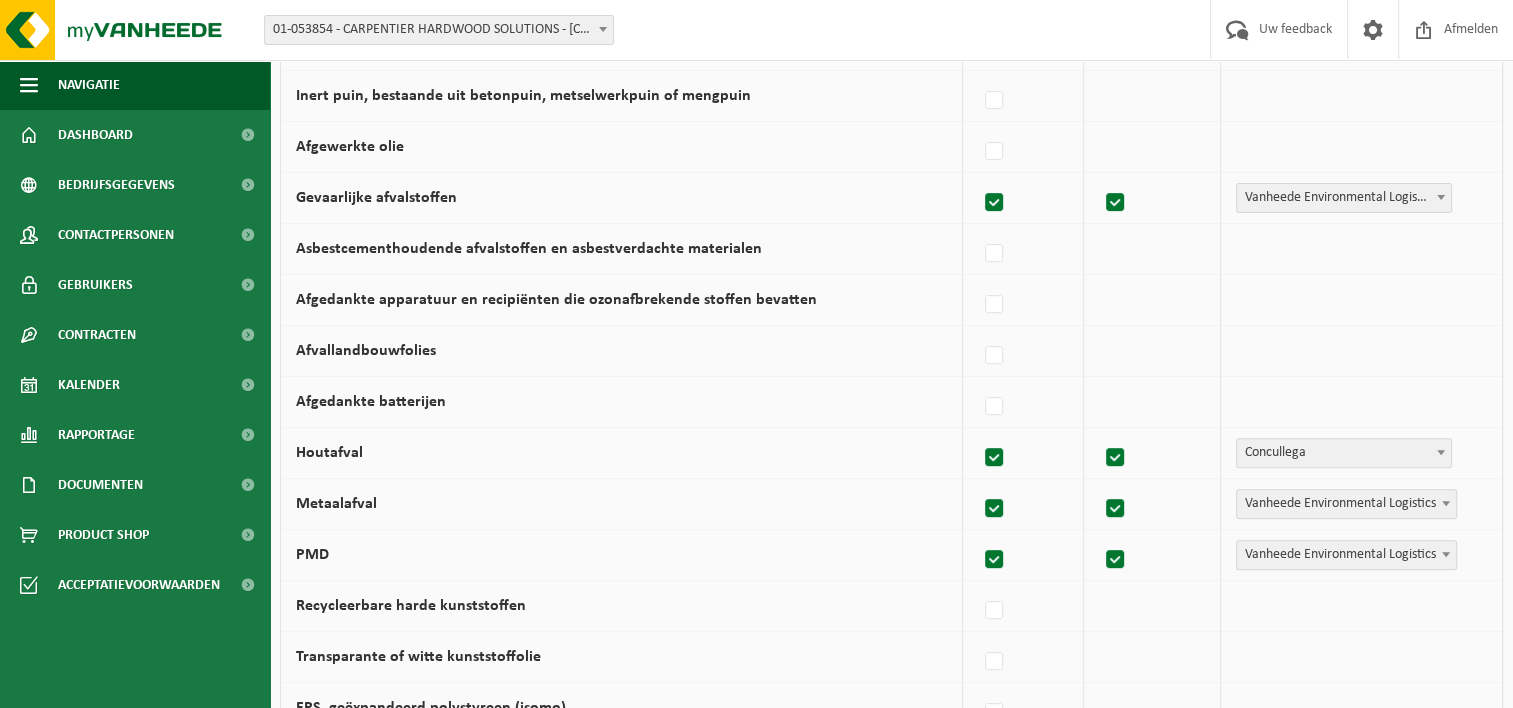 click on "Vanheede Environmental Logistics" at bounding box center [1346, 504] 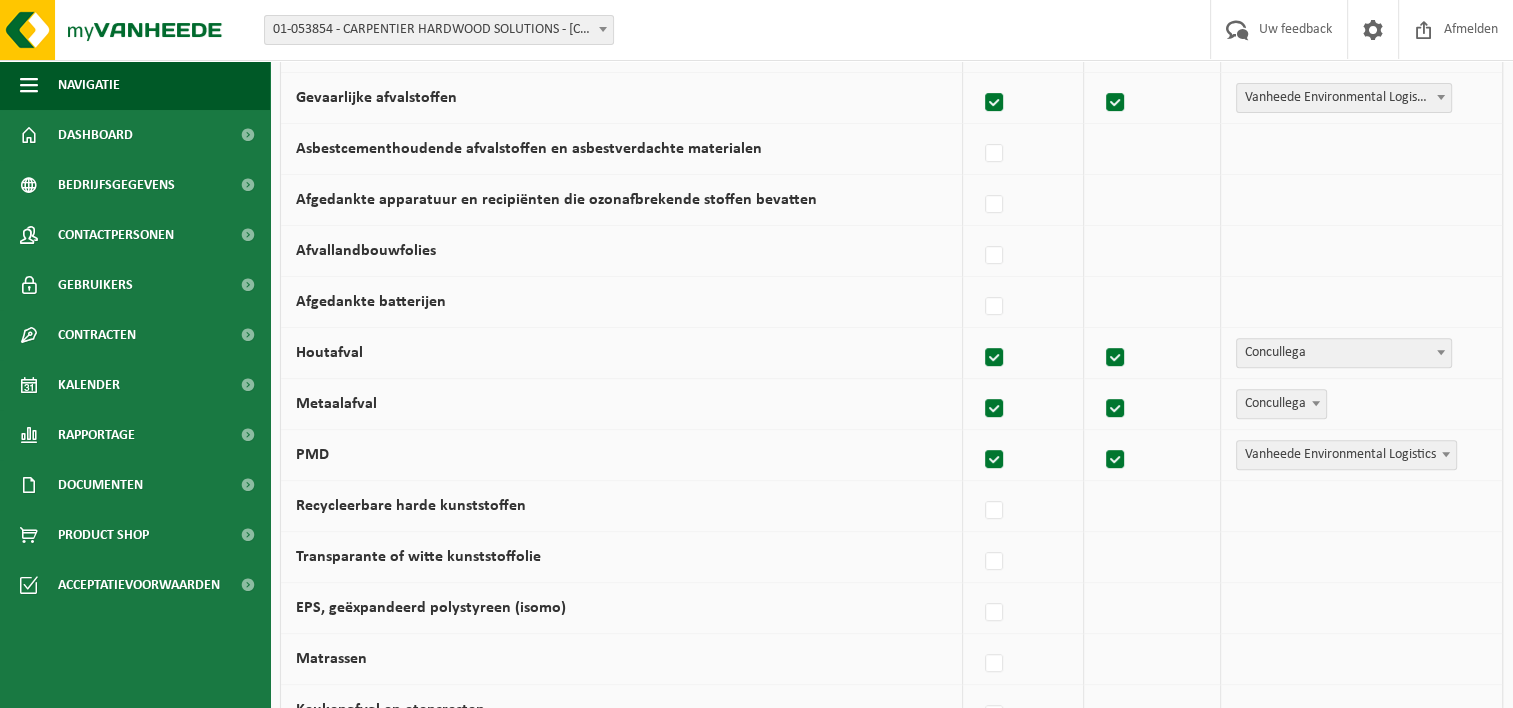 scroll, scrollTop: 900, scrollLeft: 0, axis: vertical 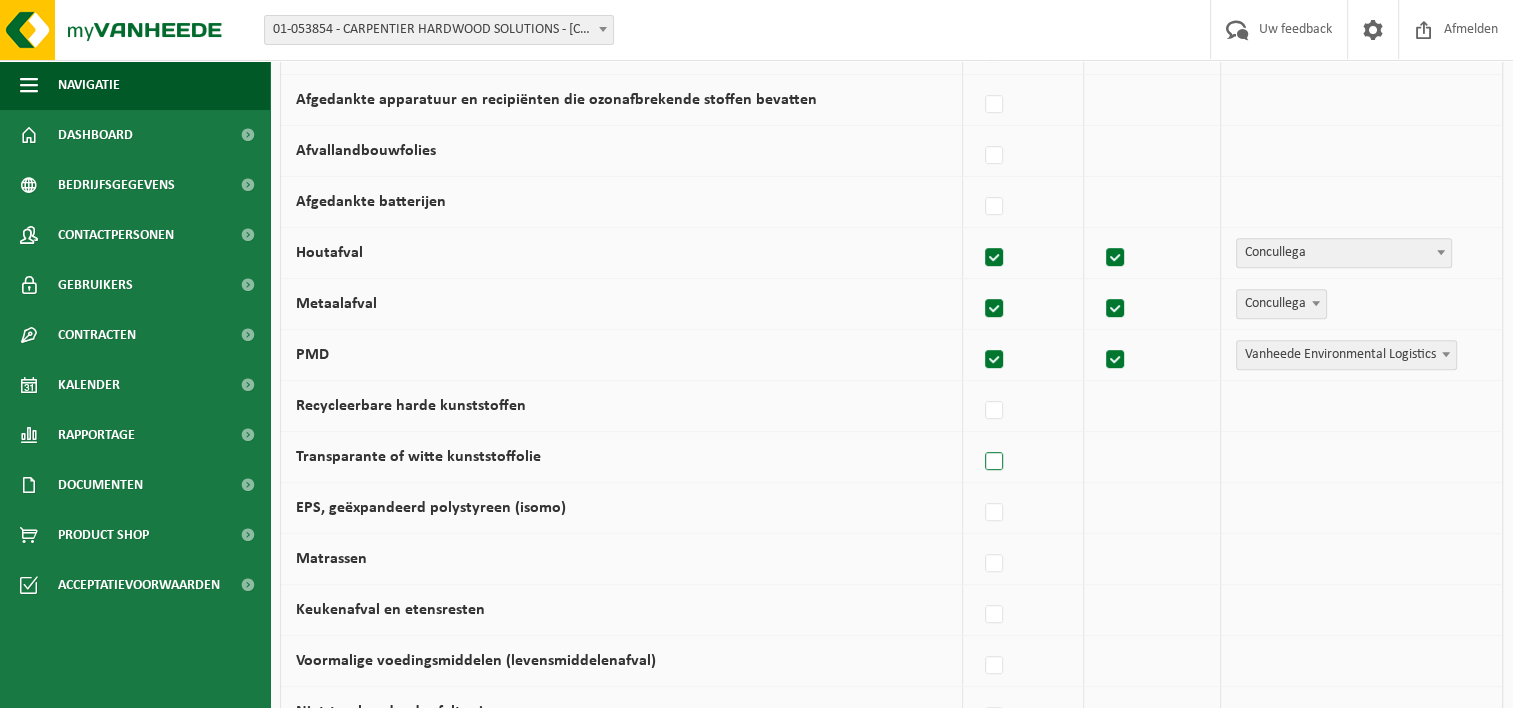 click at bounding box center [995, 462] 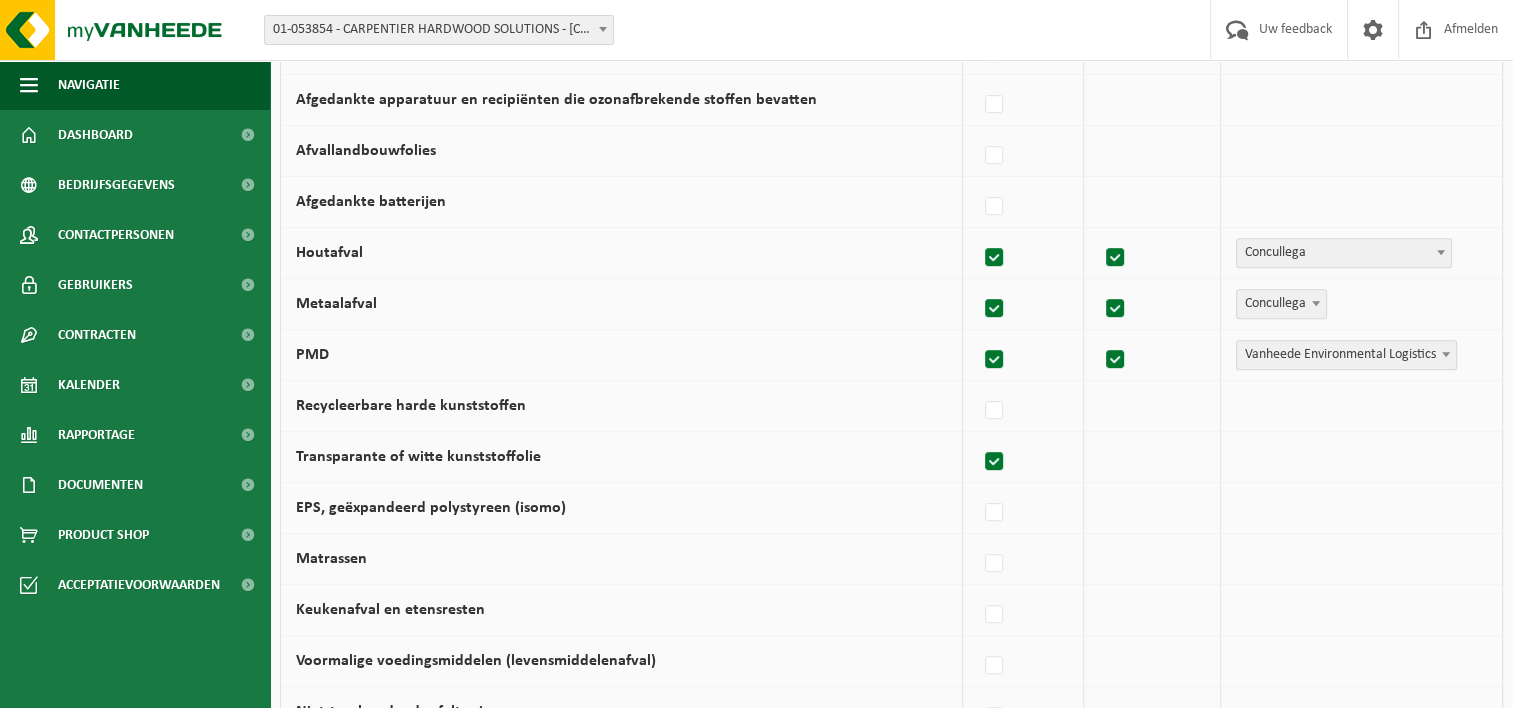 checkbox on "true" 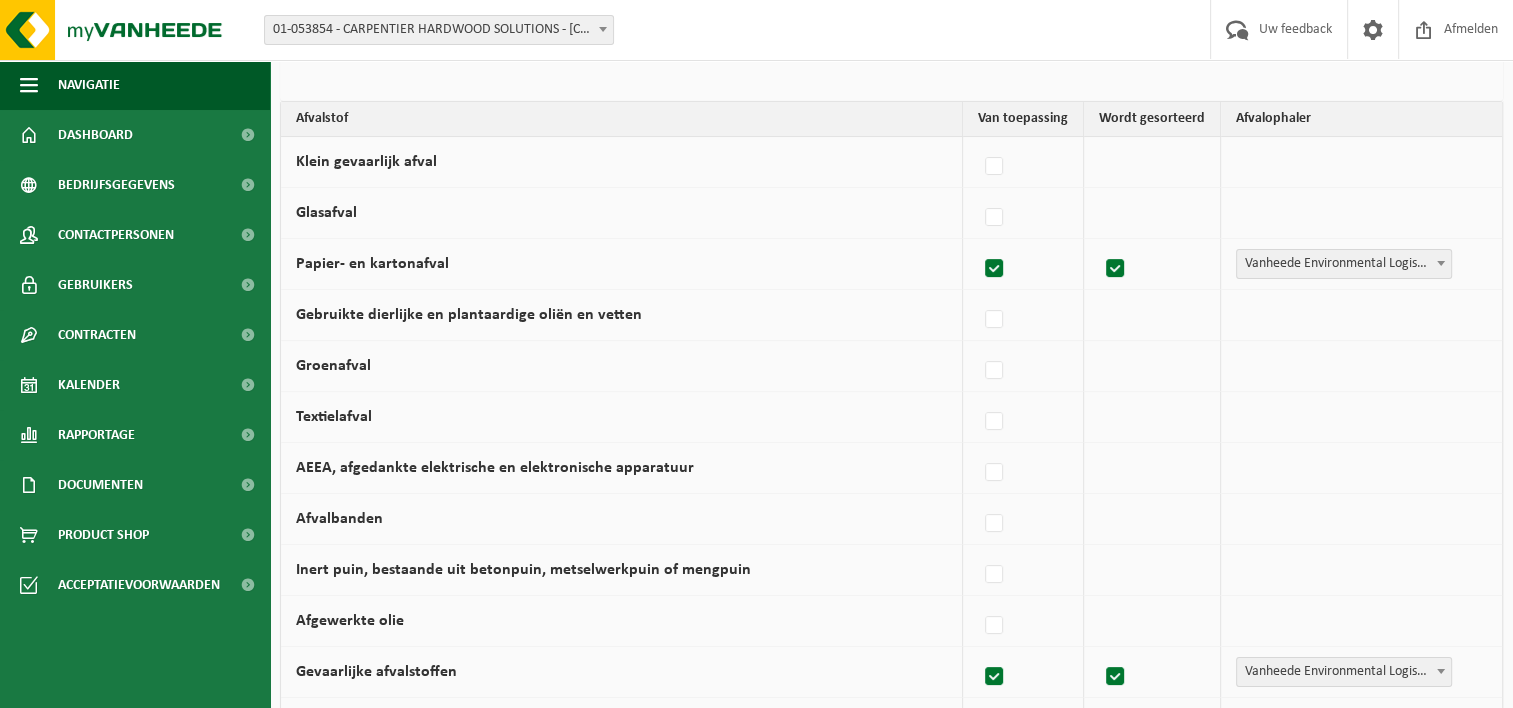 scroll, scrollTop: 300, scrollLeft: 0, axis: vertical 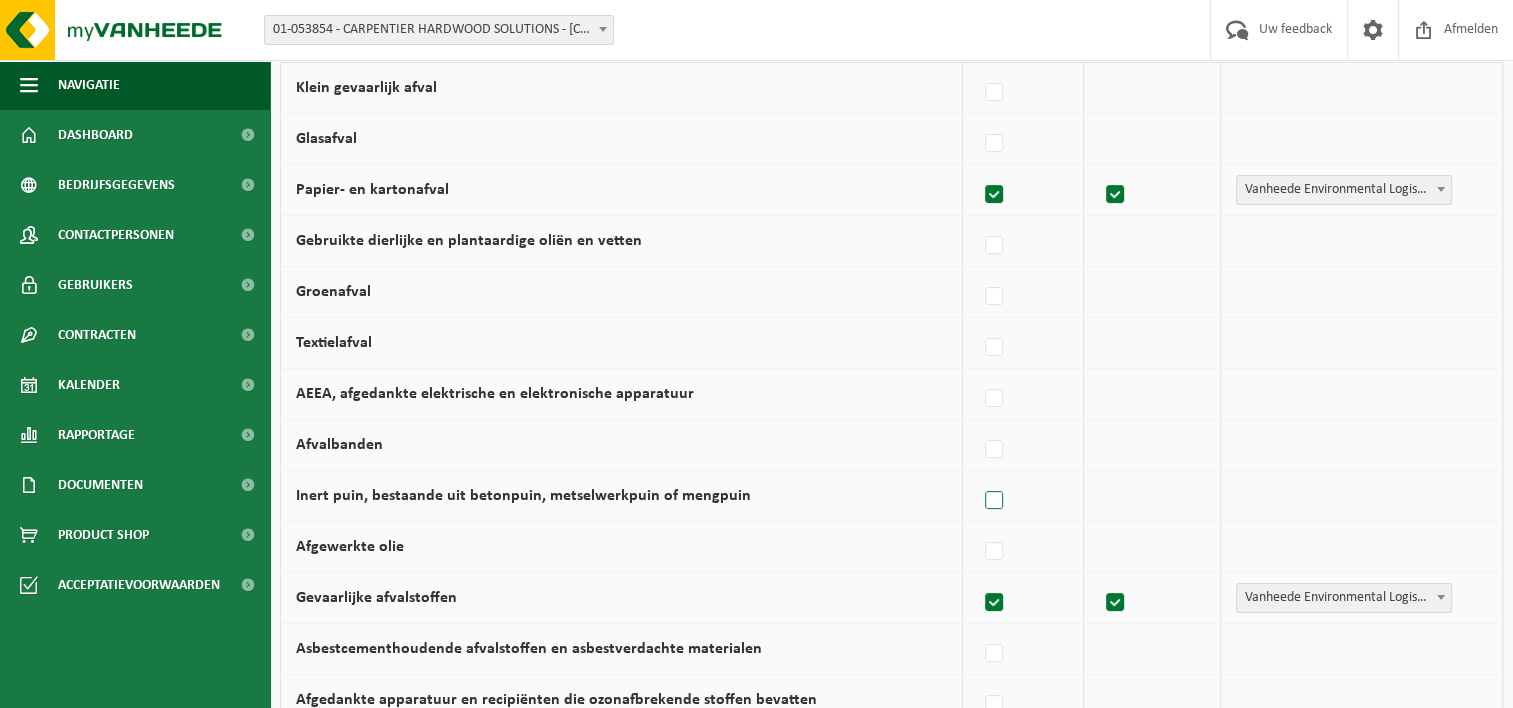 click at bounding box center [995, 501] 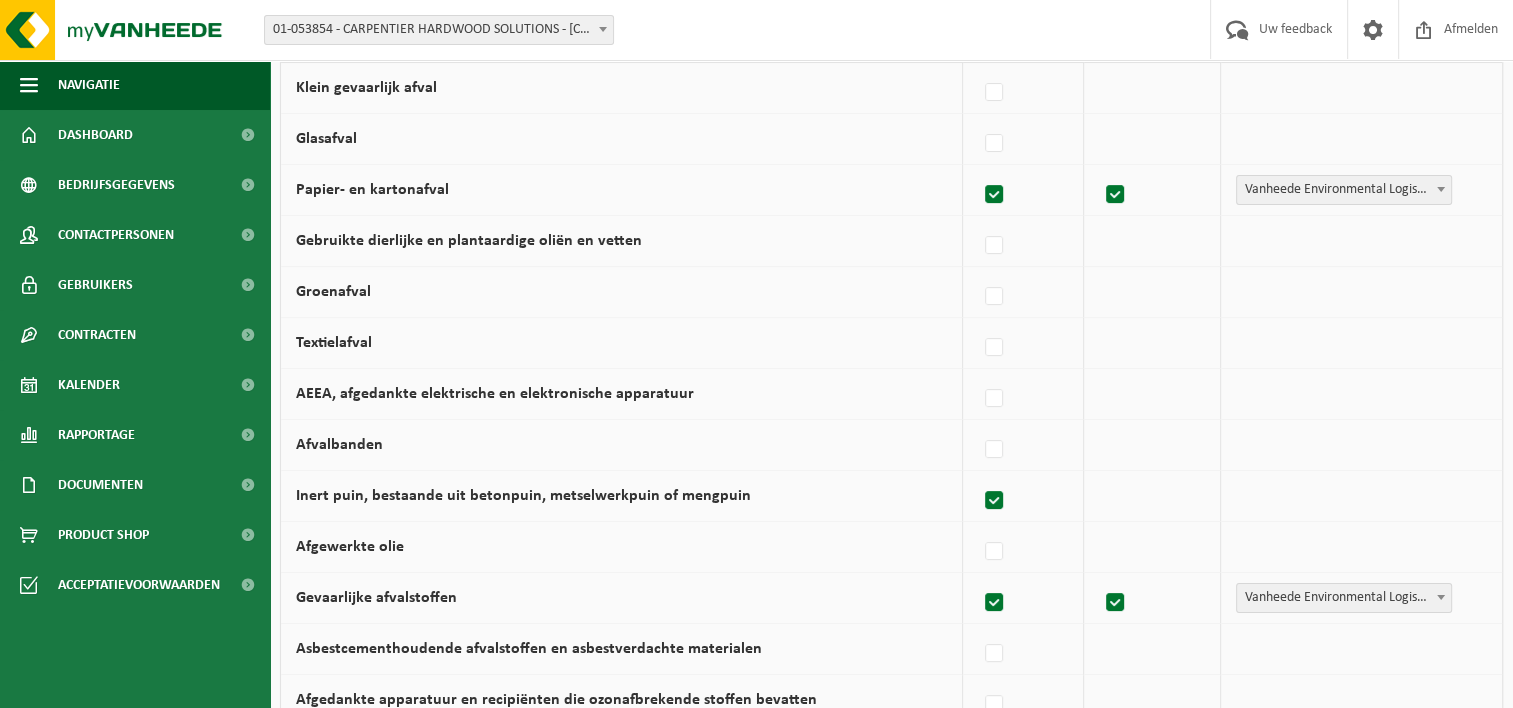 checkbox on "true" 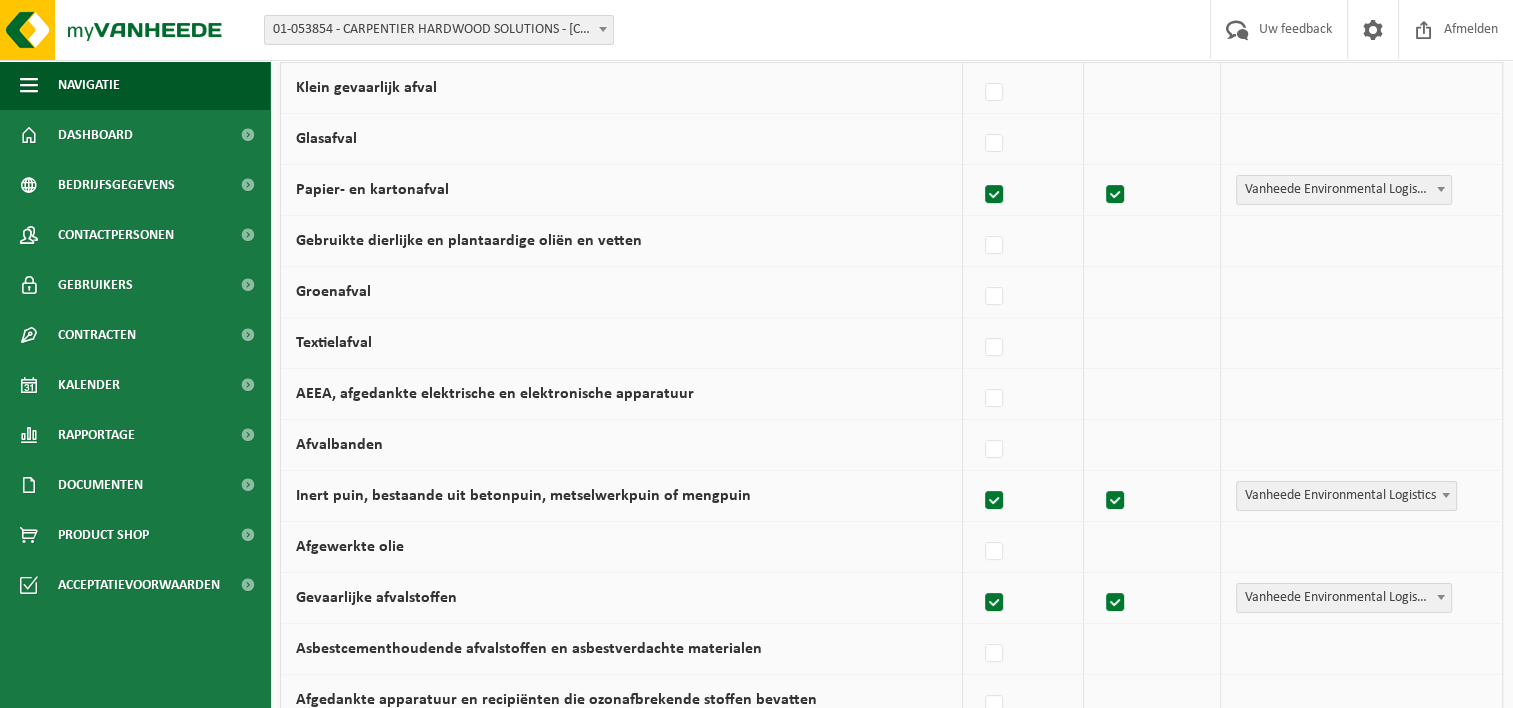 click on "Vanheede Environmental Logistics" at bounding box center (1346, 496) 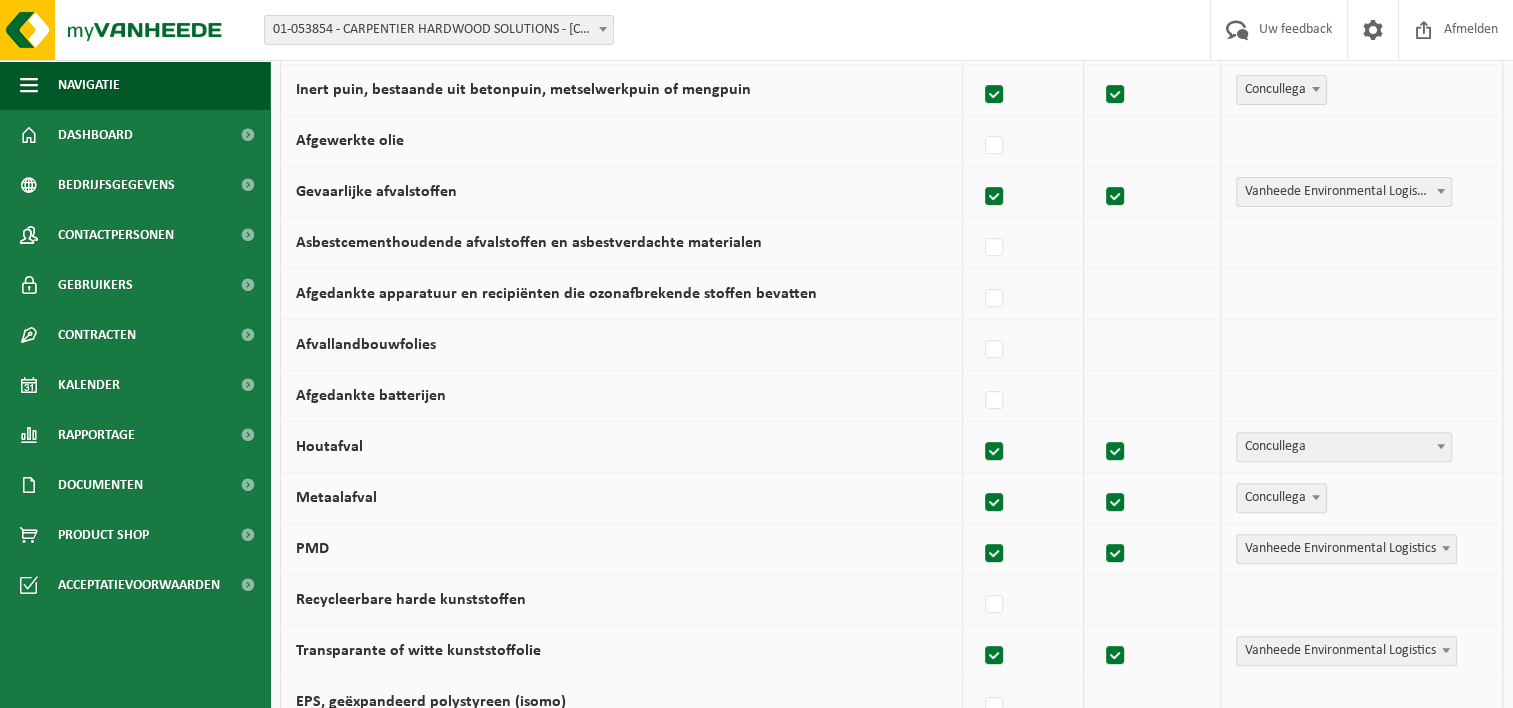 scroll, scrollTop: 800, scrollLeft: 0, axis: vertical 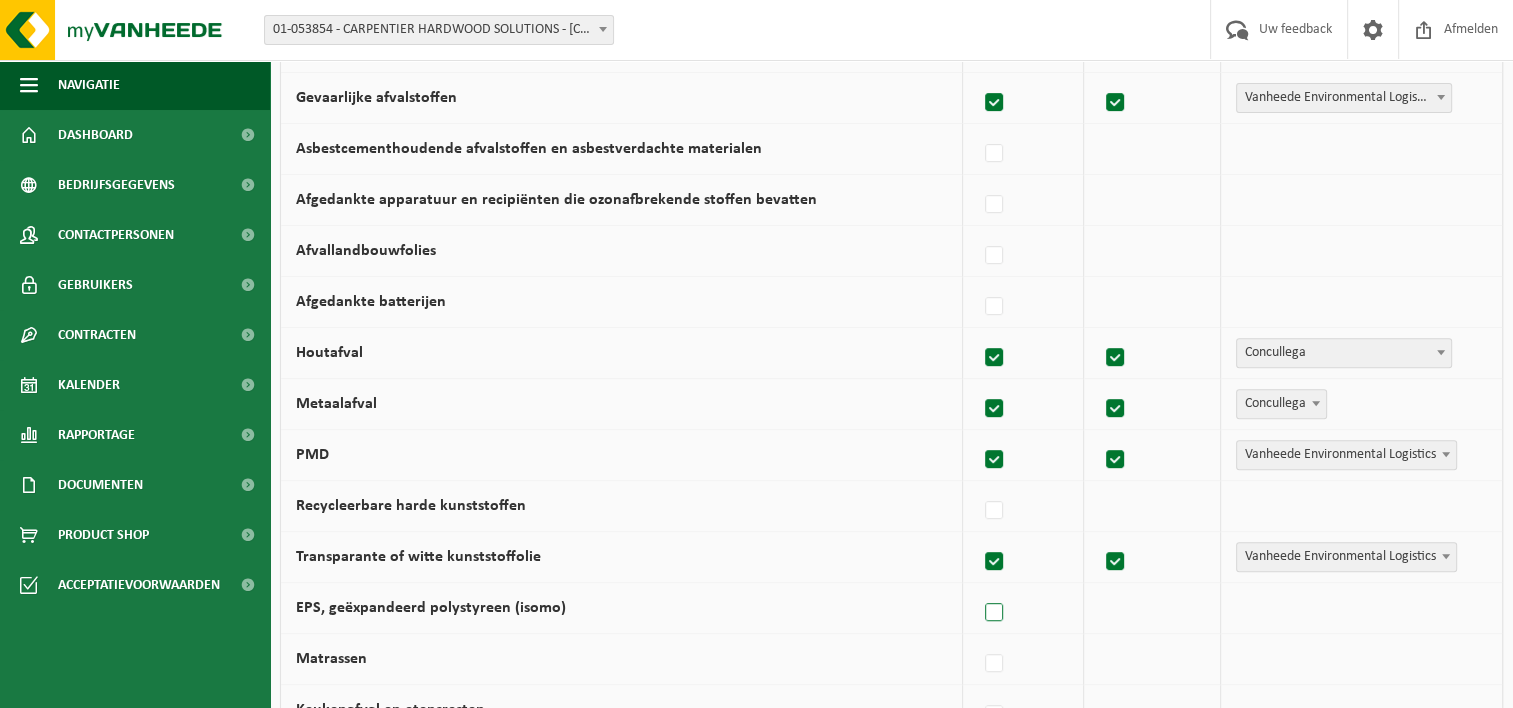 click at bounding box center (995, 613) 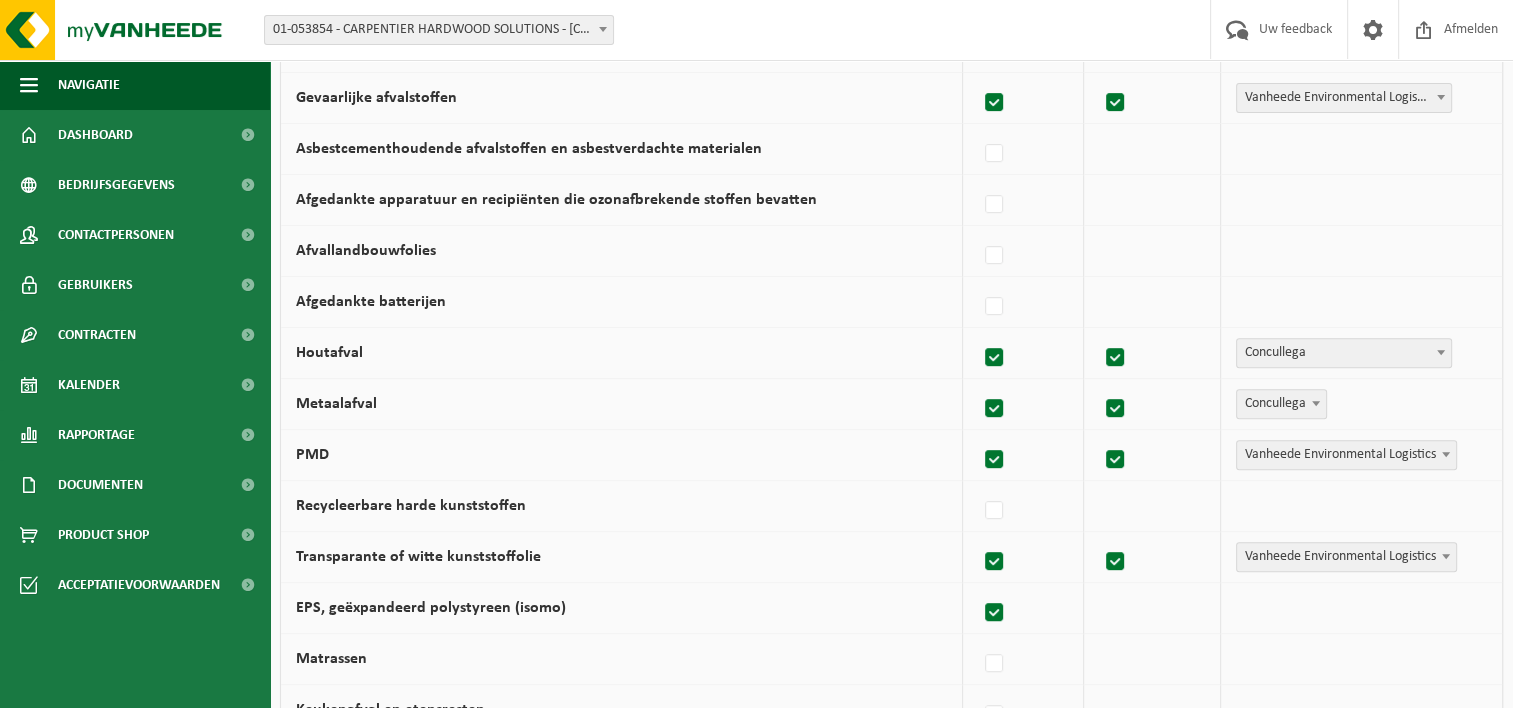 checkbox on "true" 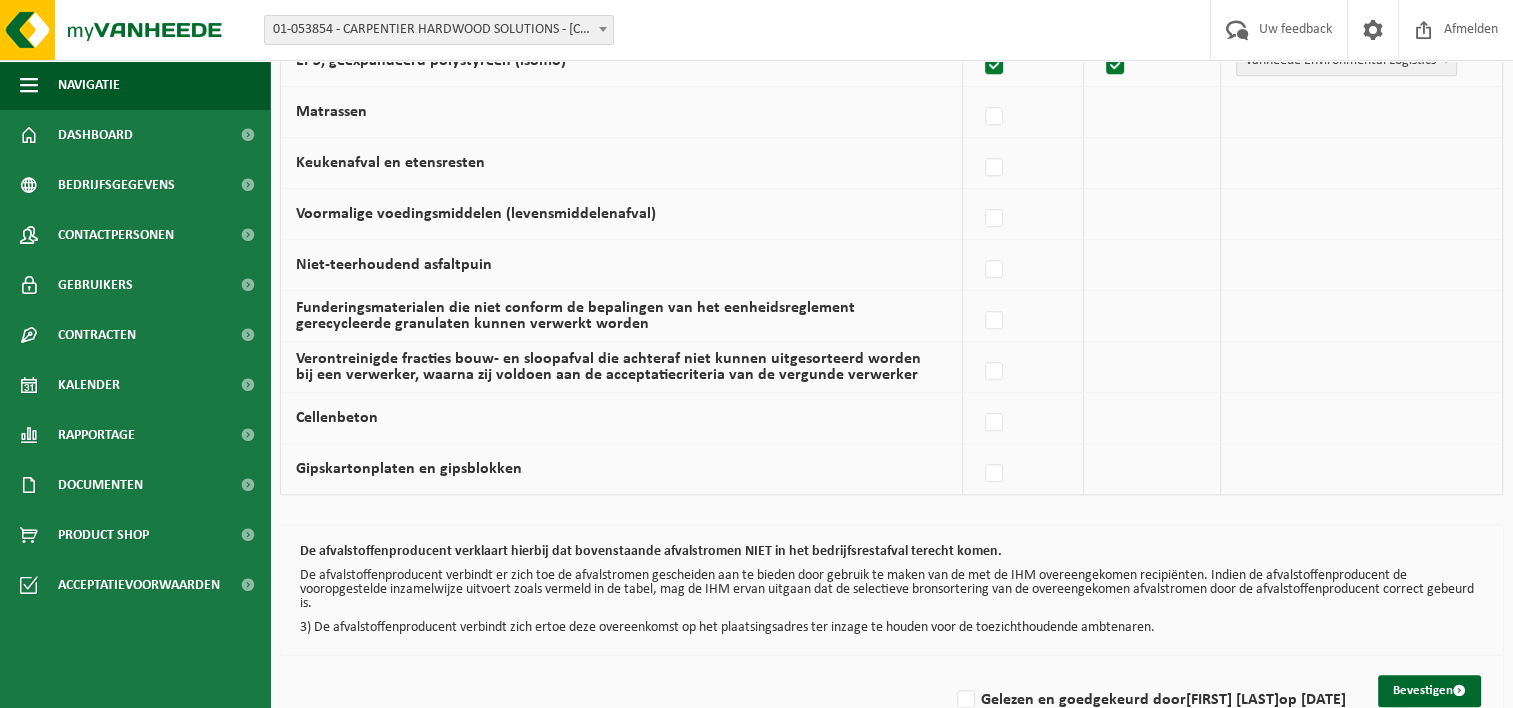 scroll, scrollTop: 1388, scrollLeft: 0, axis: vertical 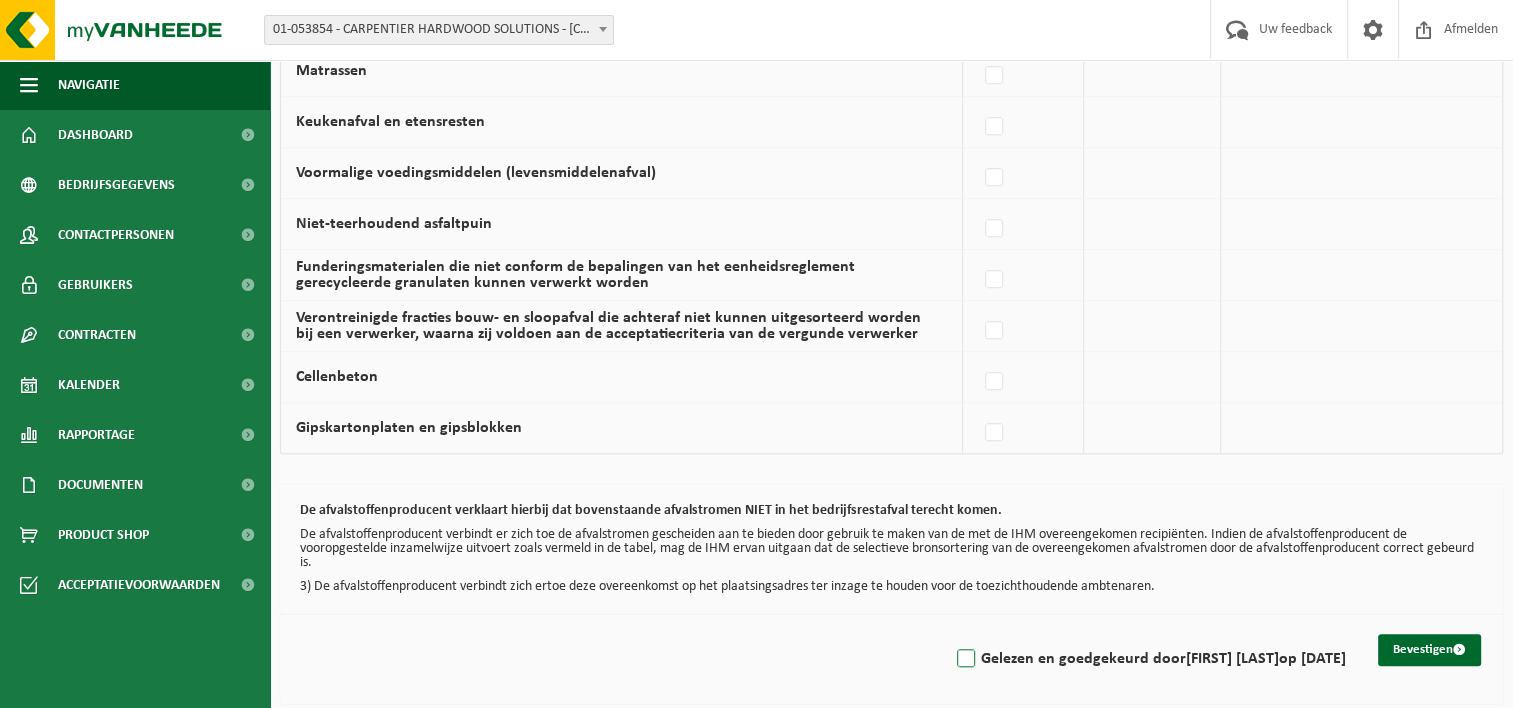 click on "Gelezen en goedgekeurd door  Tim Van Damme  op 08/08/25" at bounding box center [1149, 659] 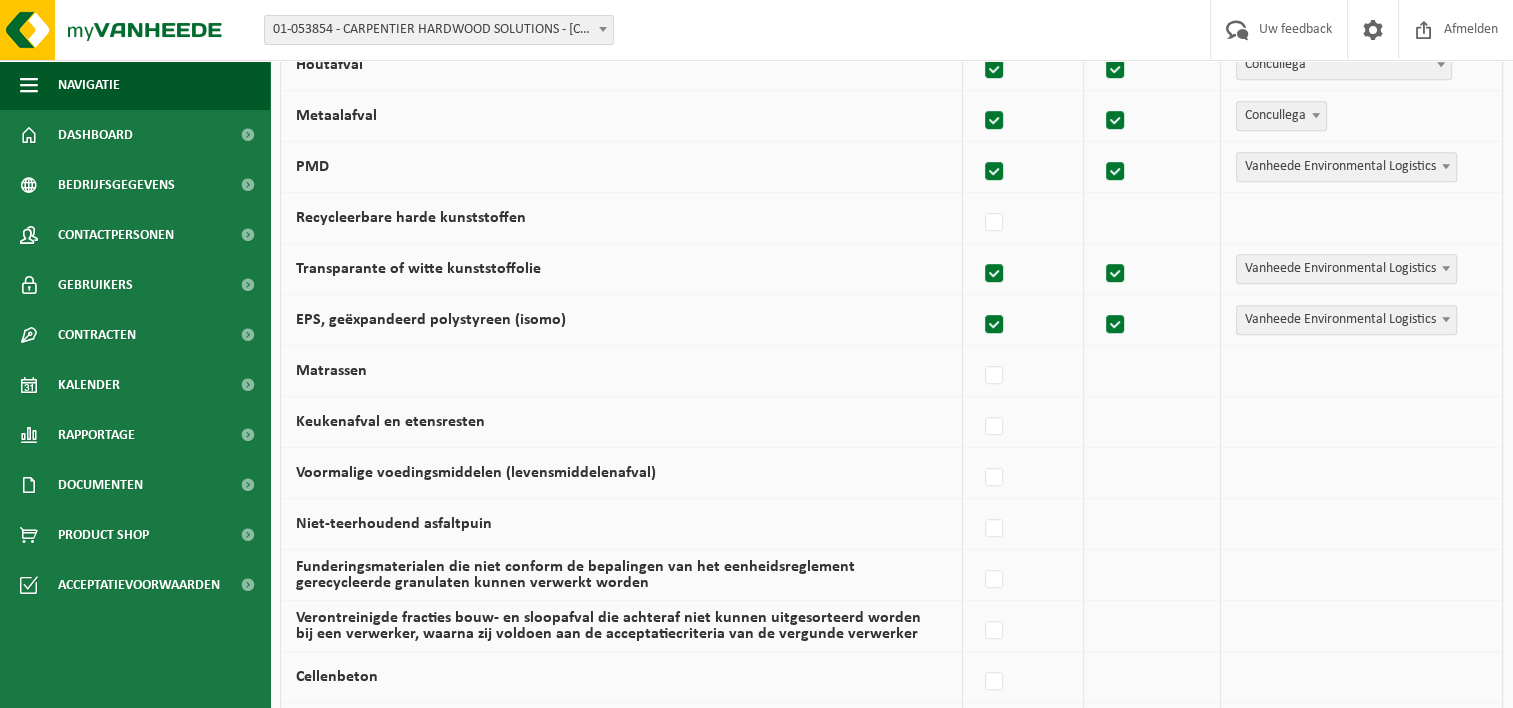 scroll, scrollTop: 1088, scrollLeft: 0, axis: vertical 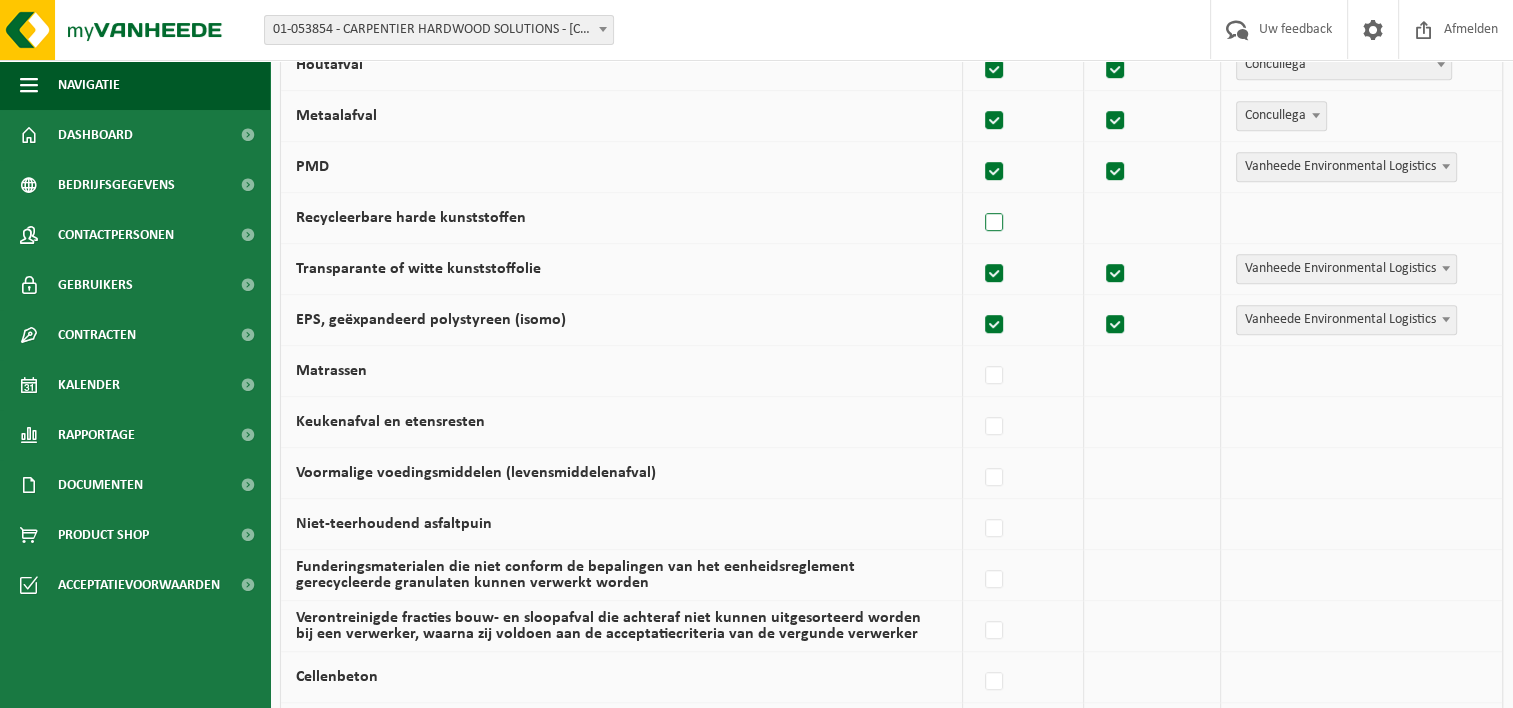 click at bounding box center [995, 223] 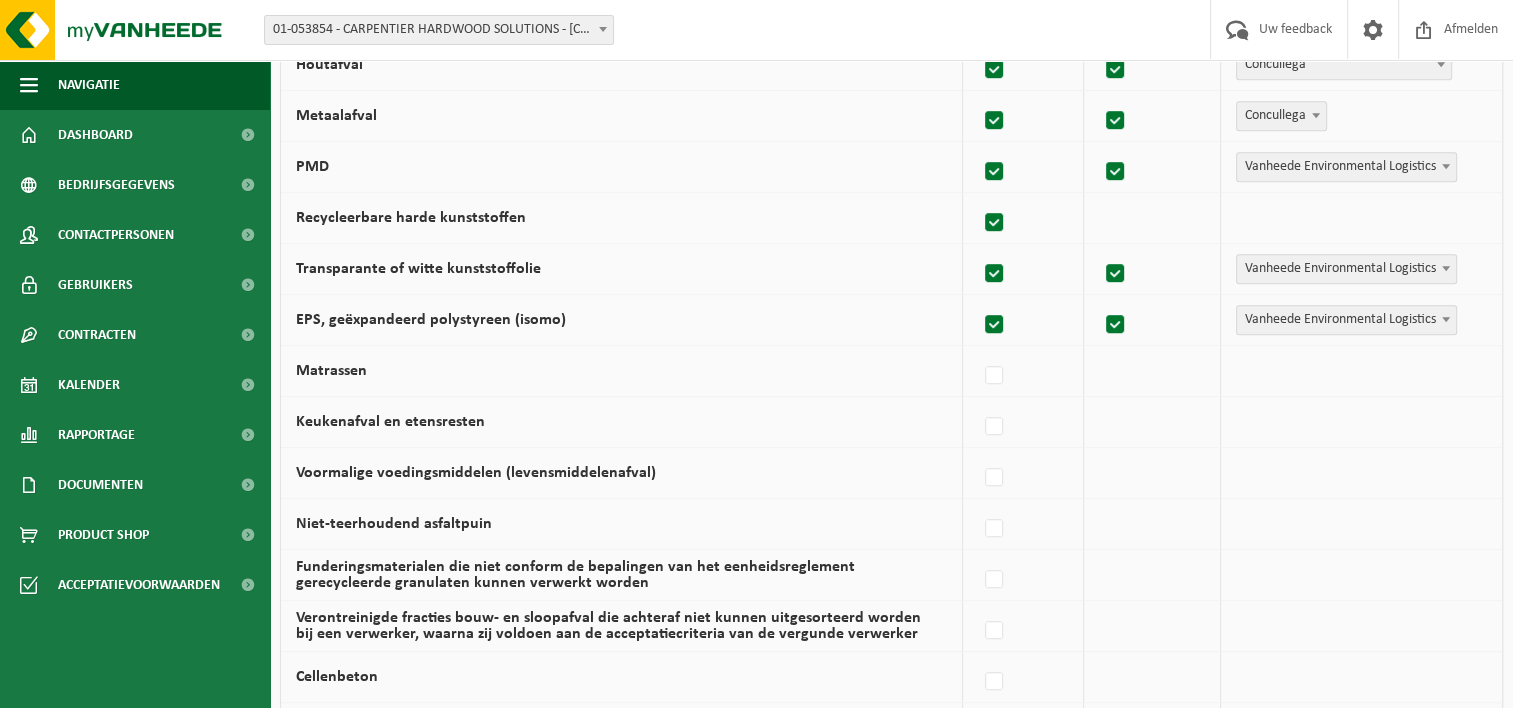 checkbox on "true" 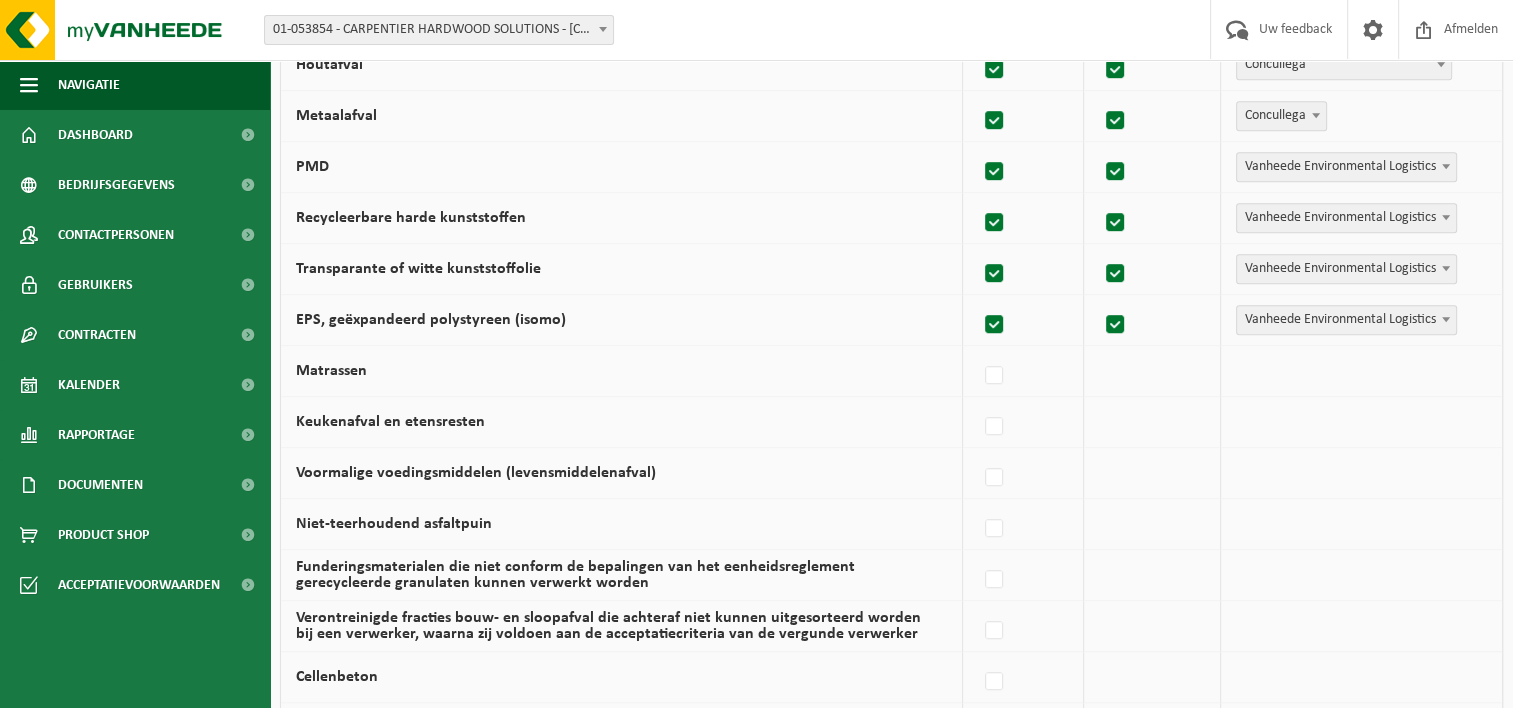 scroll, scrollTop: 988, scrollLeft: 0, axis: vertical 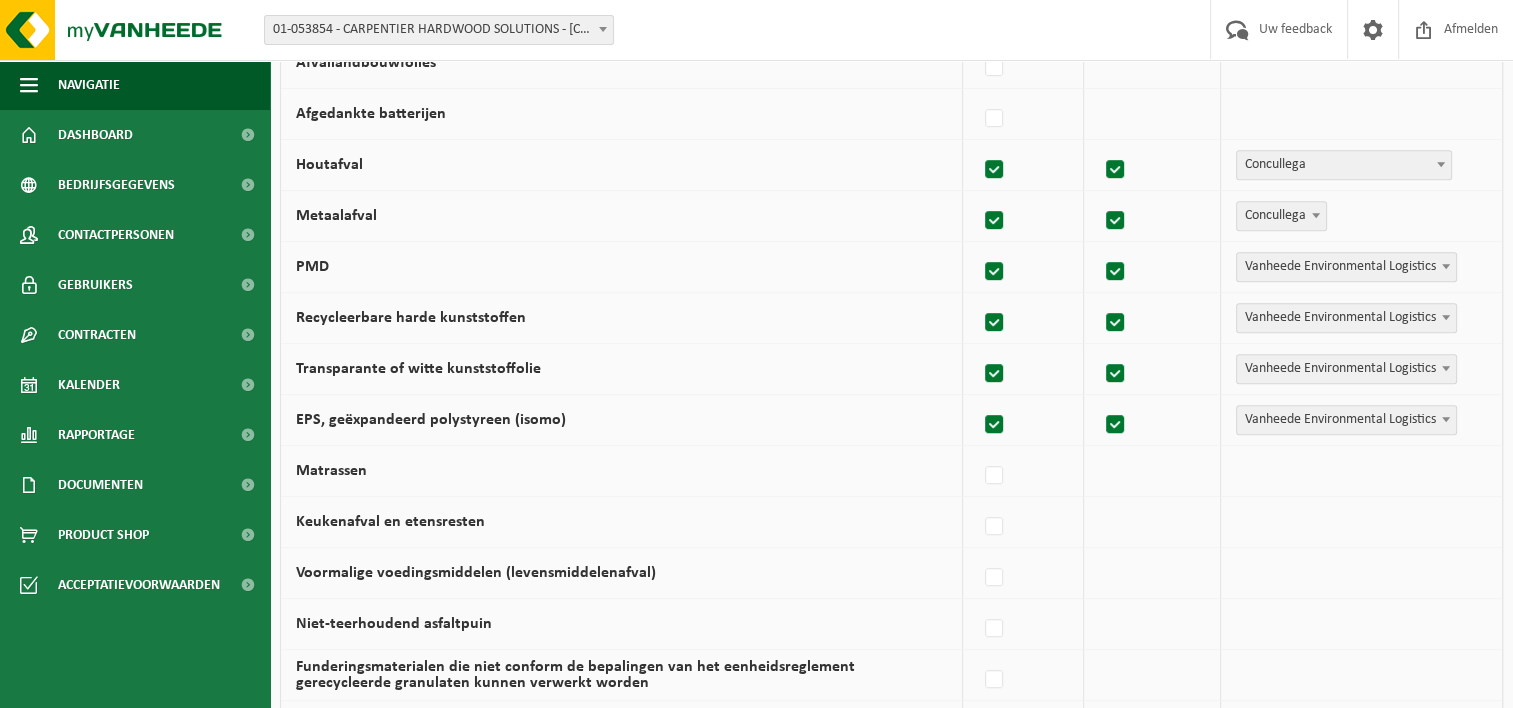 click on "Concullega" at bounding box center (1281, 216) 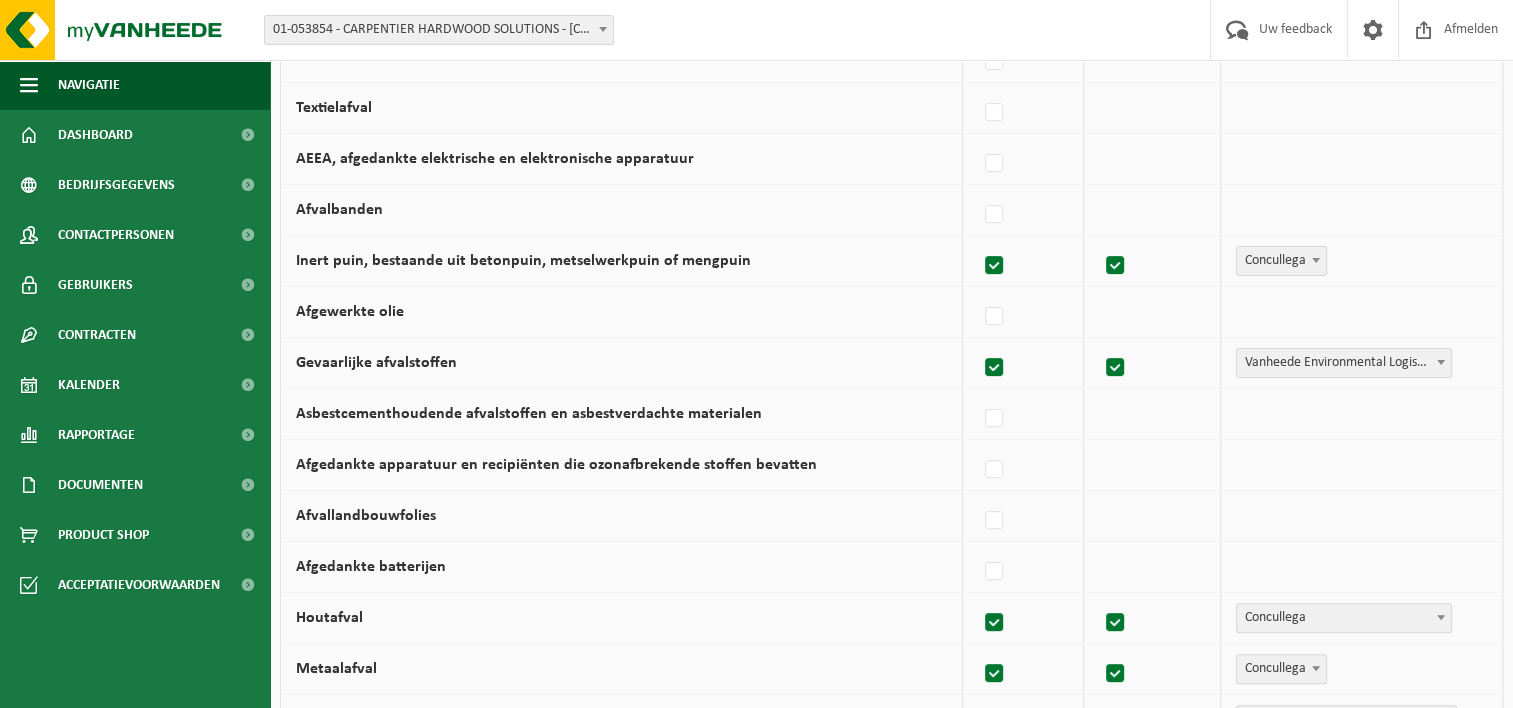 scroll, scrollTop: 488, scrollLeft: 0, axis: vertical 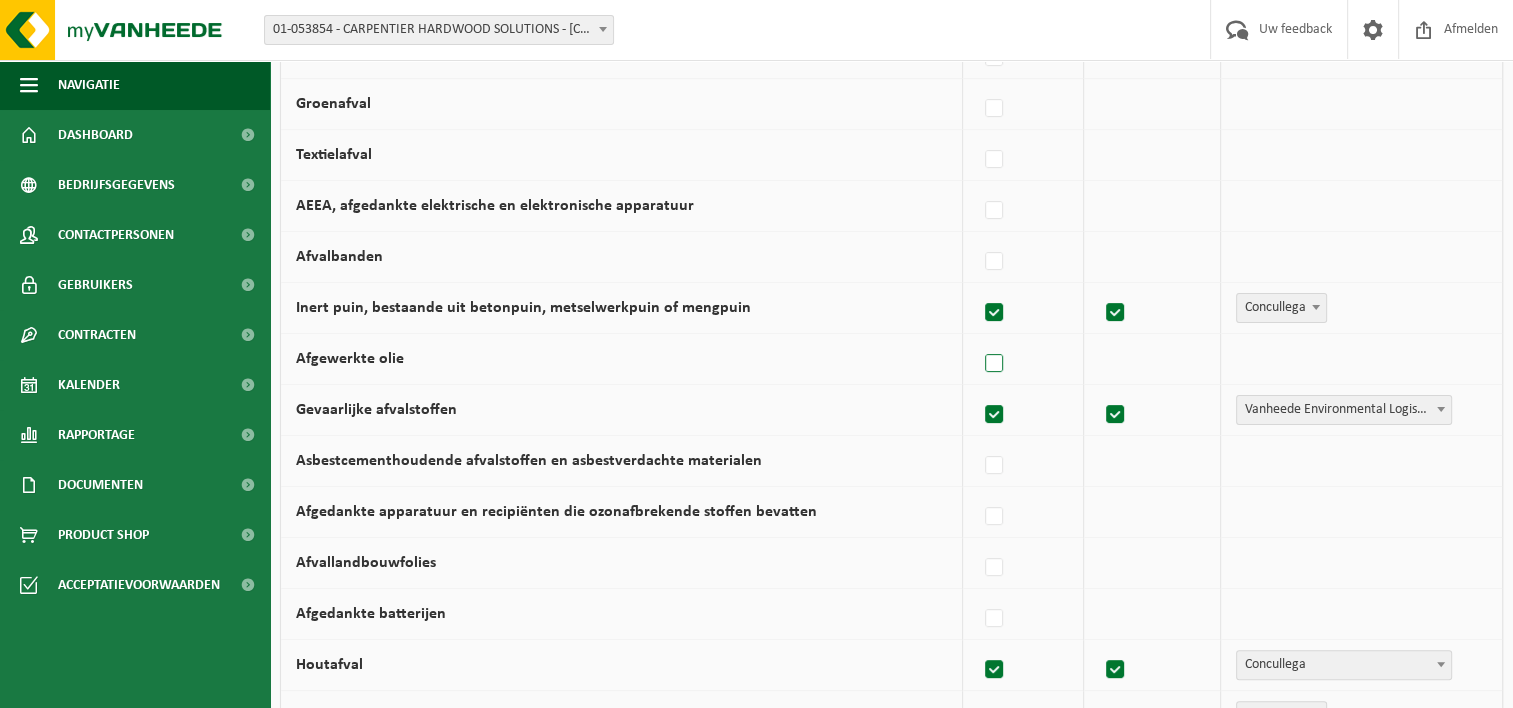 click at bounding box center [995, 364] 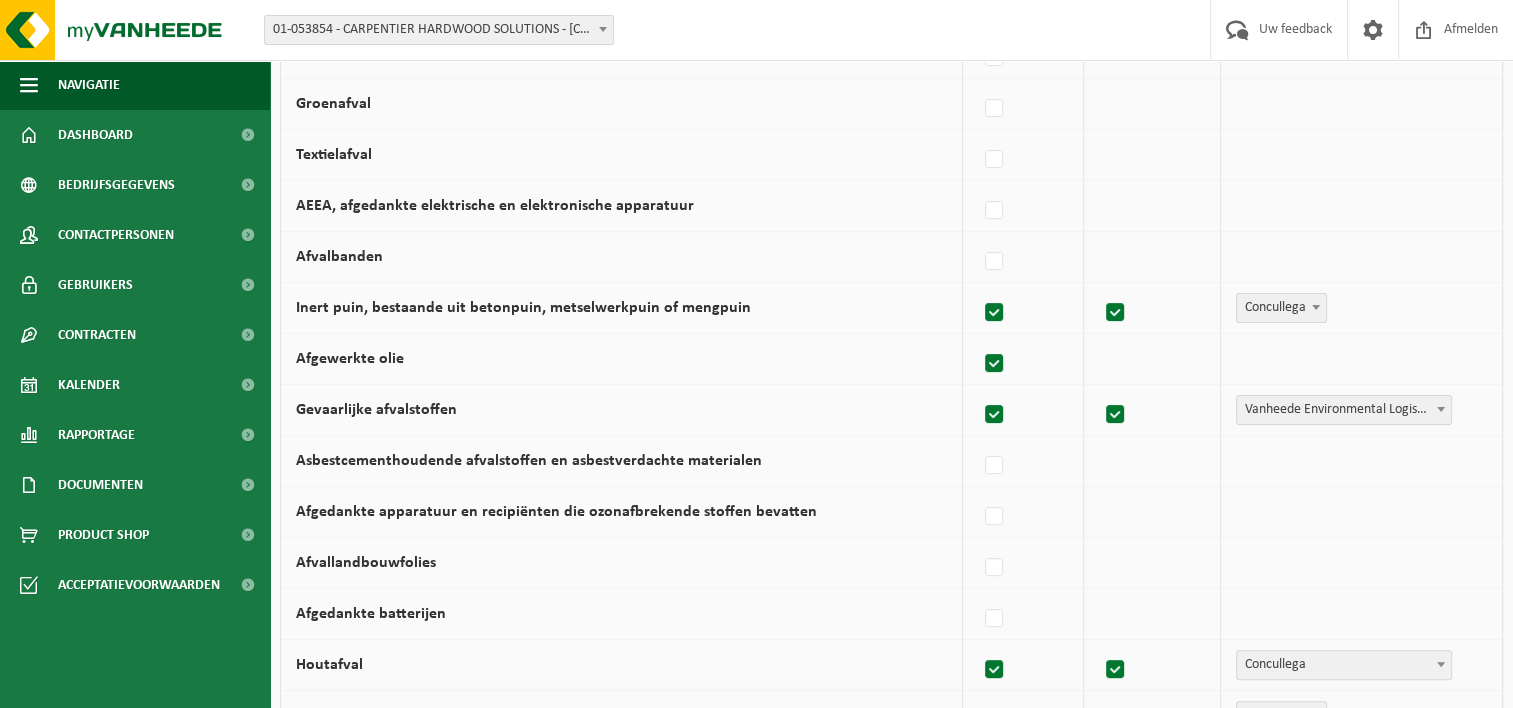 checkbox on "true" 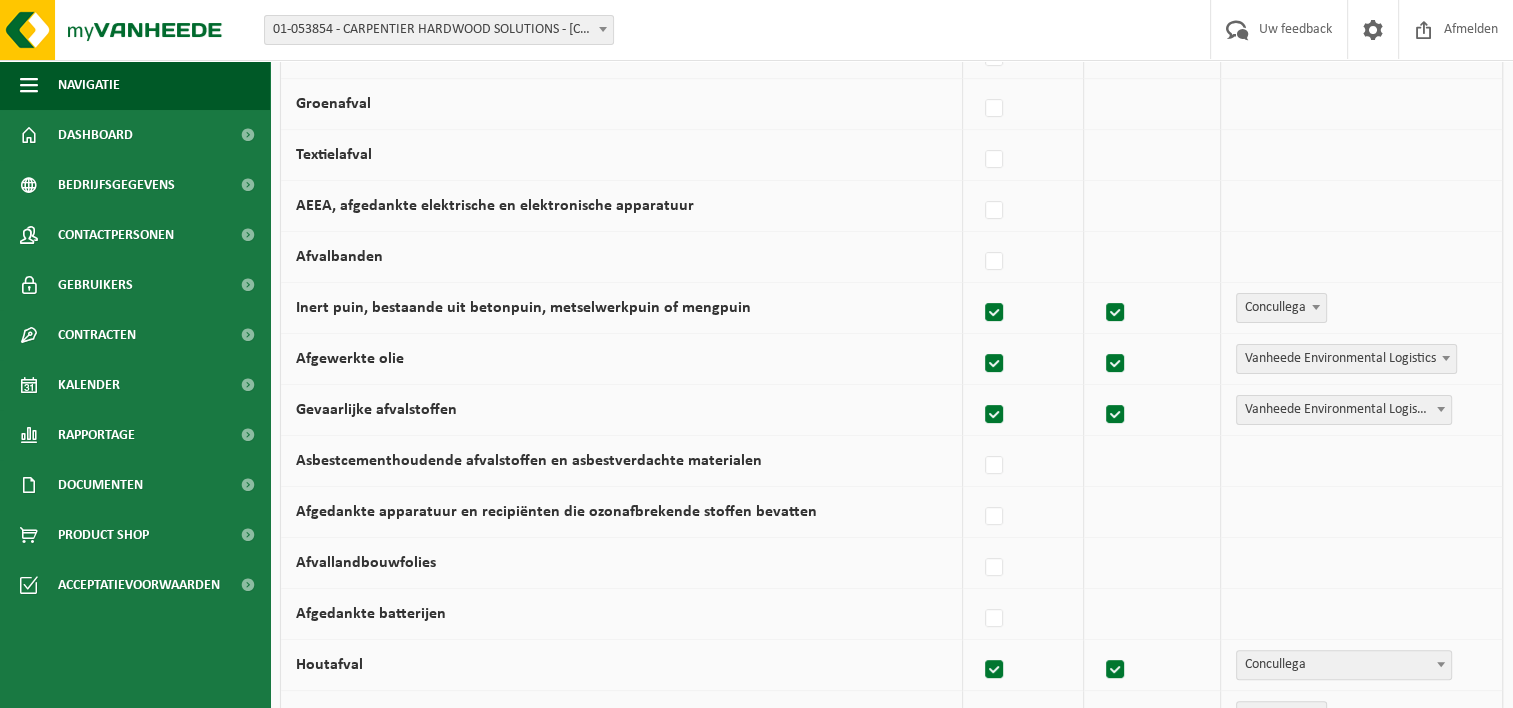 click on "Vanheede Environmental Logistics" at bounding box center [1346, 359] 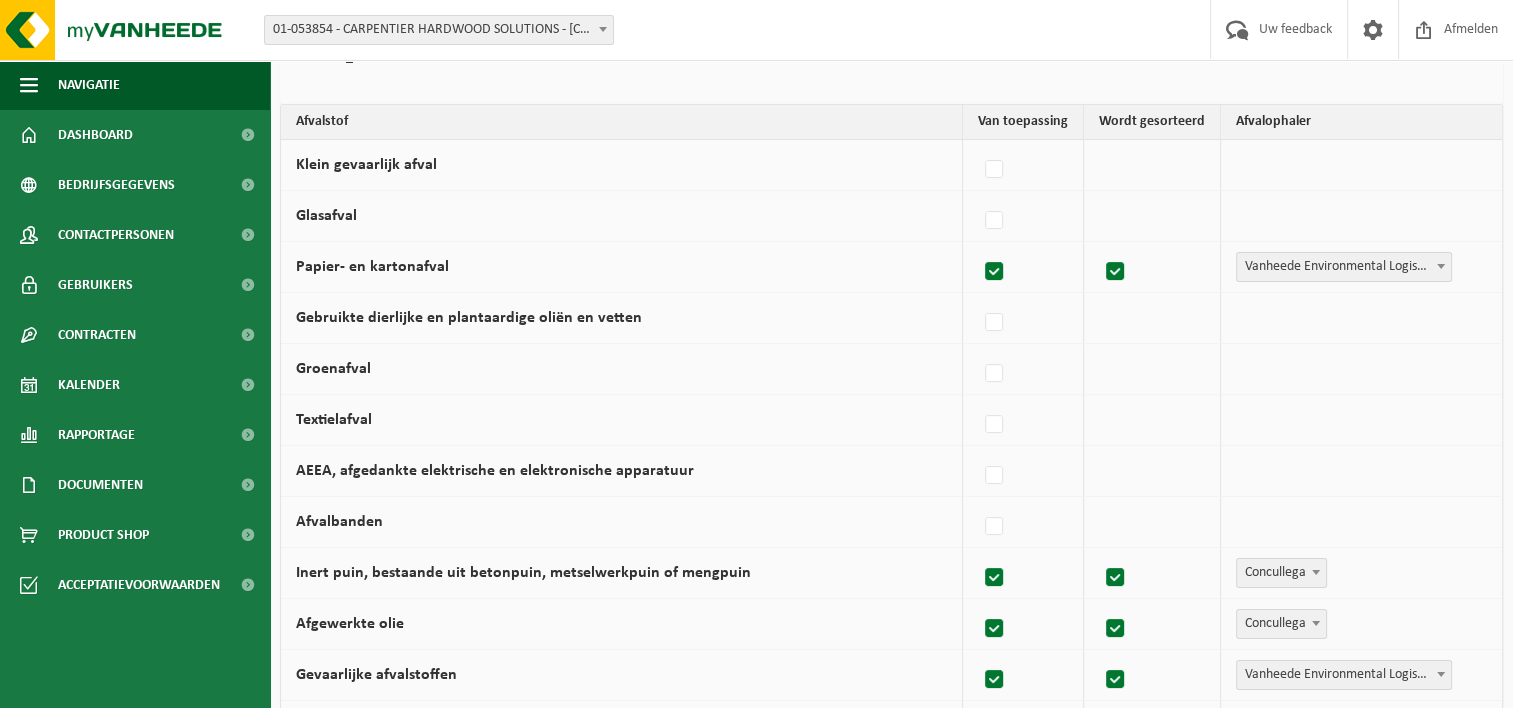 scroll, scrollTop: 188, scrollLeft: 0, axis: vertical 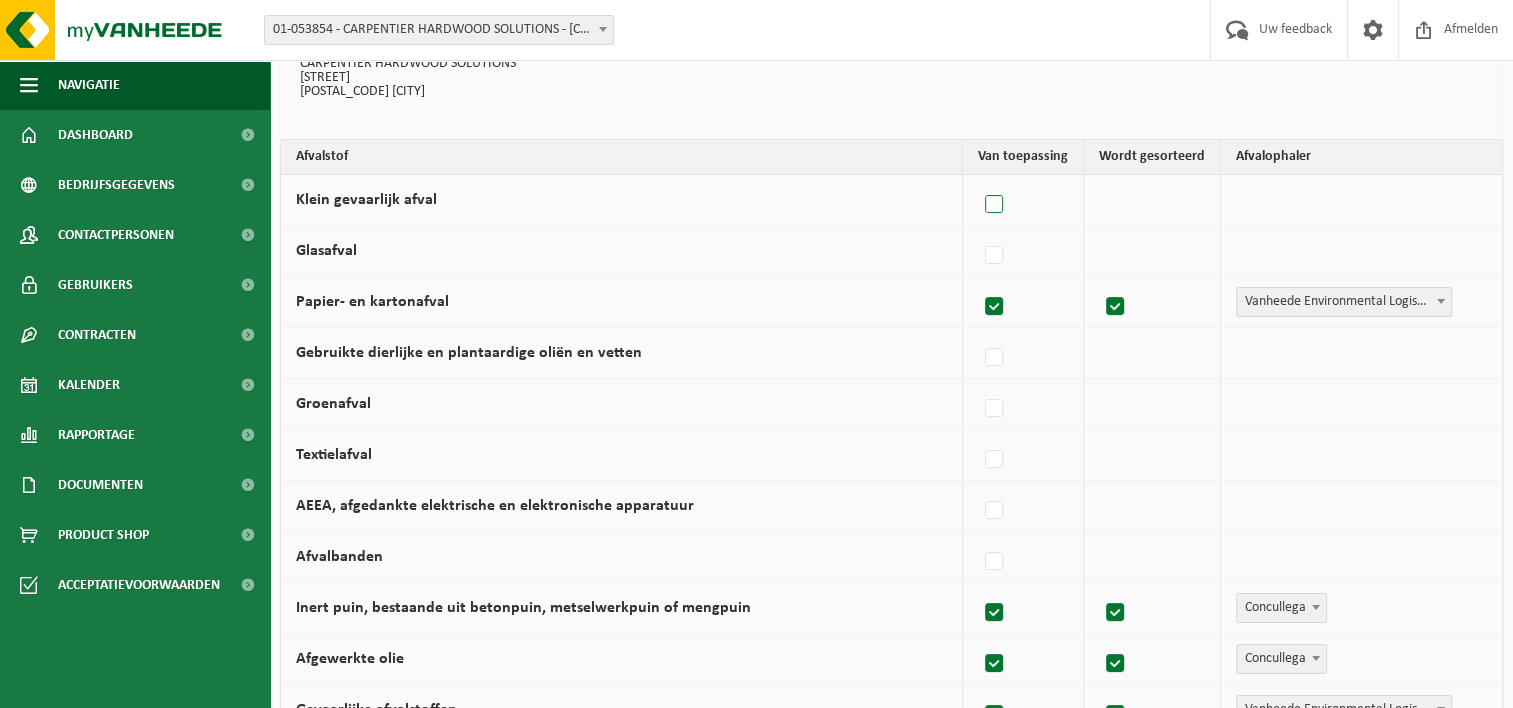 click at bounding box center [995, 205] 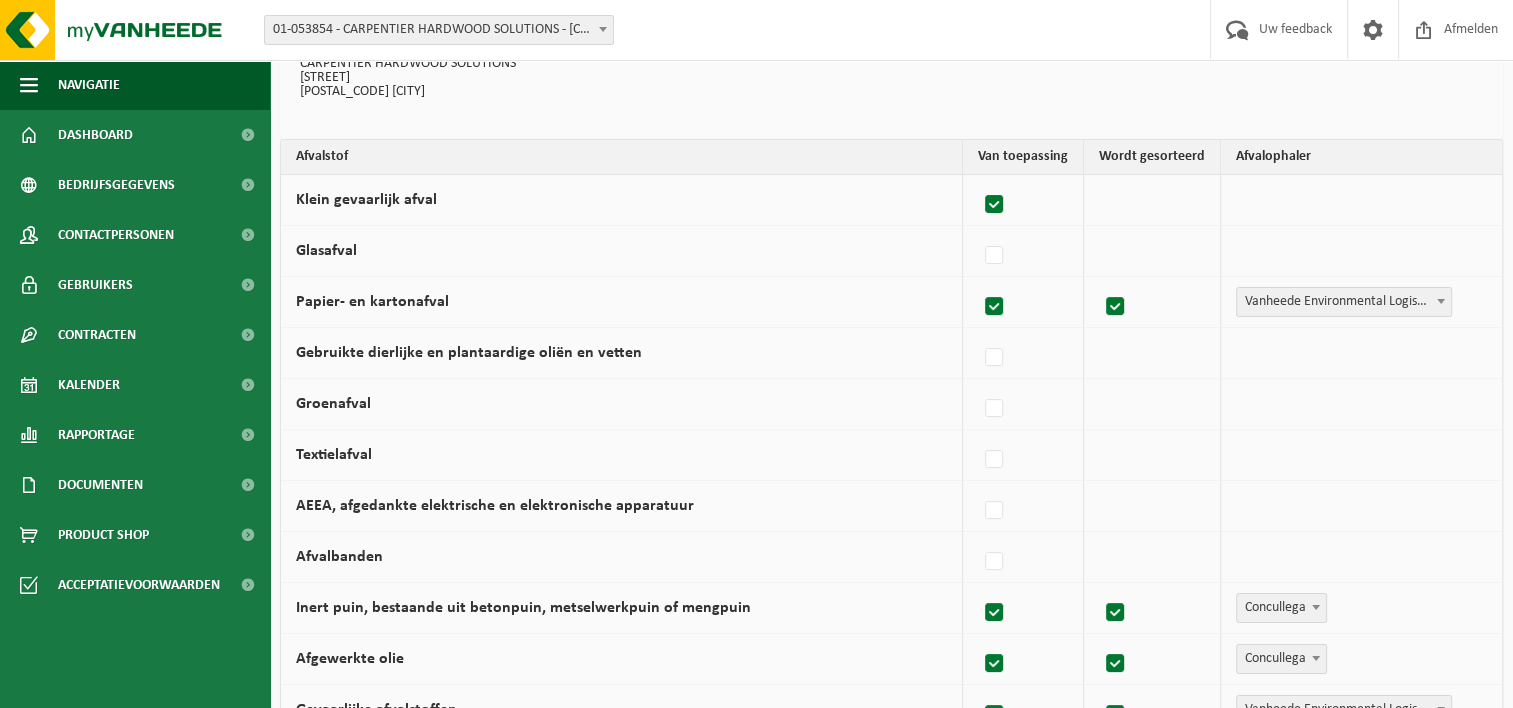 checkbox on "true" 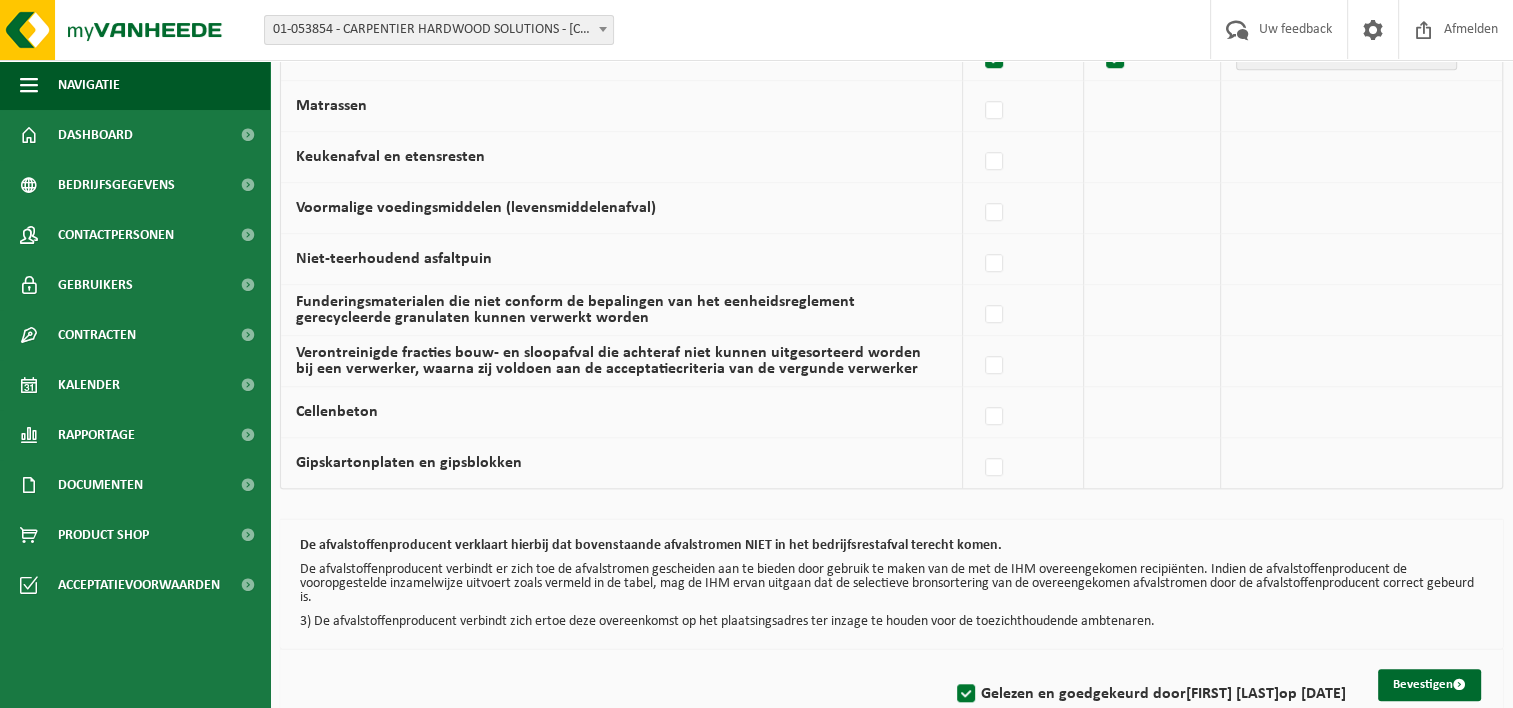 scroll, scrollTop: 1388, scrollLeft: 0, axis: vertical 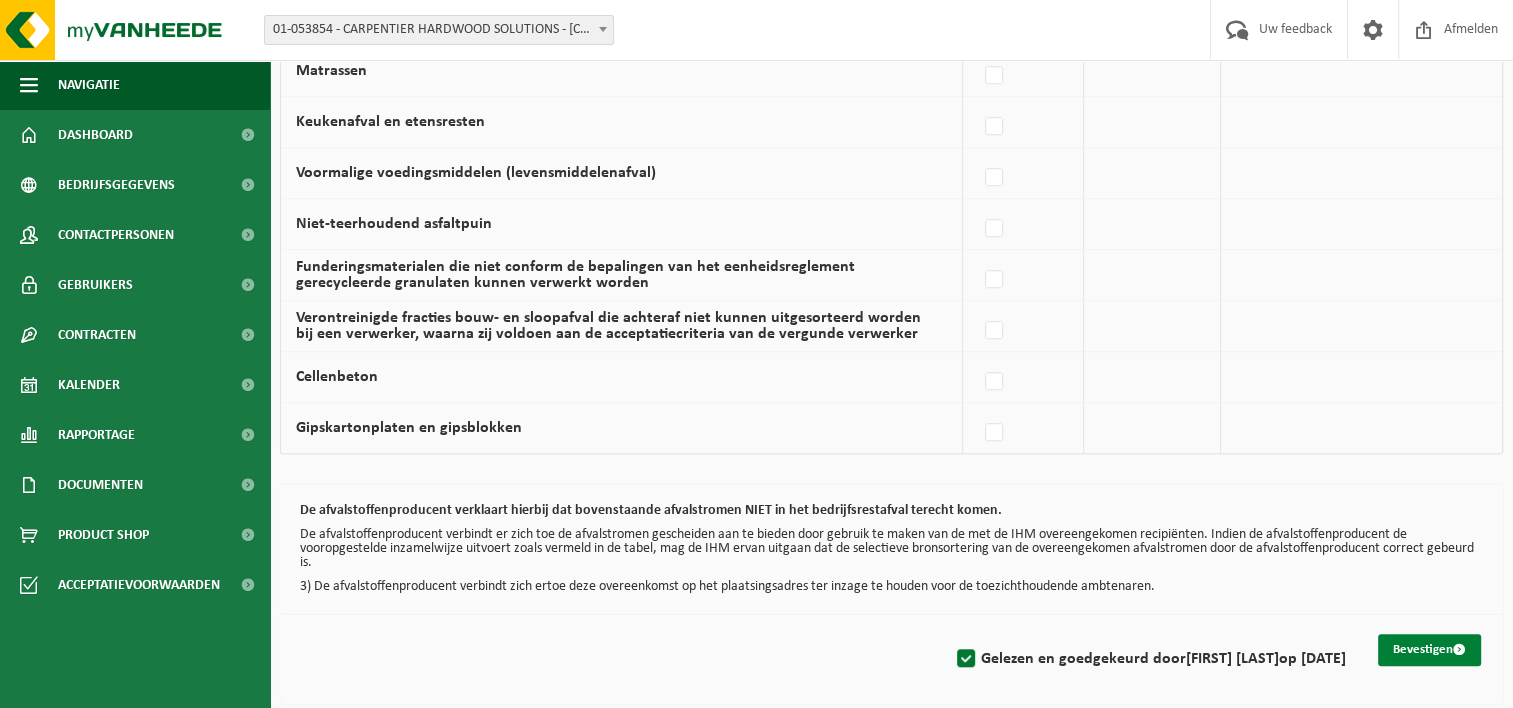 click on "Bevestigen" at bounding box center [1429, 650] 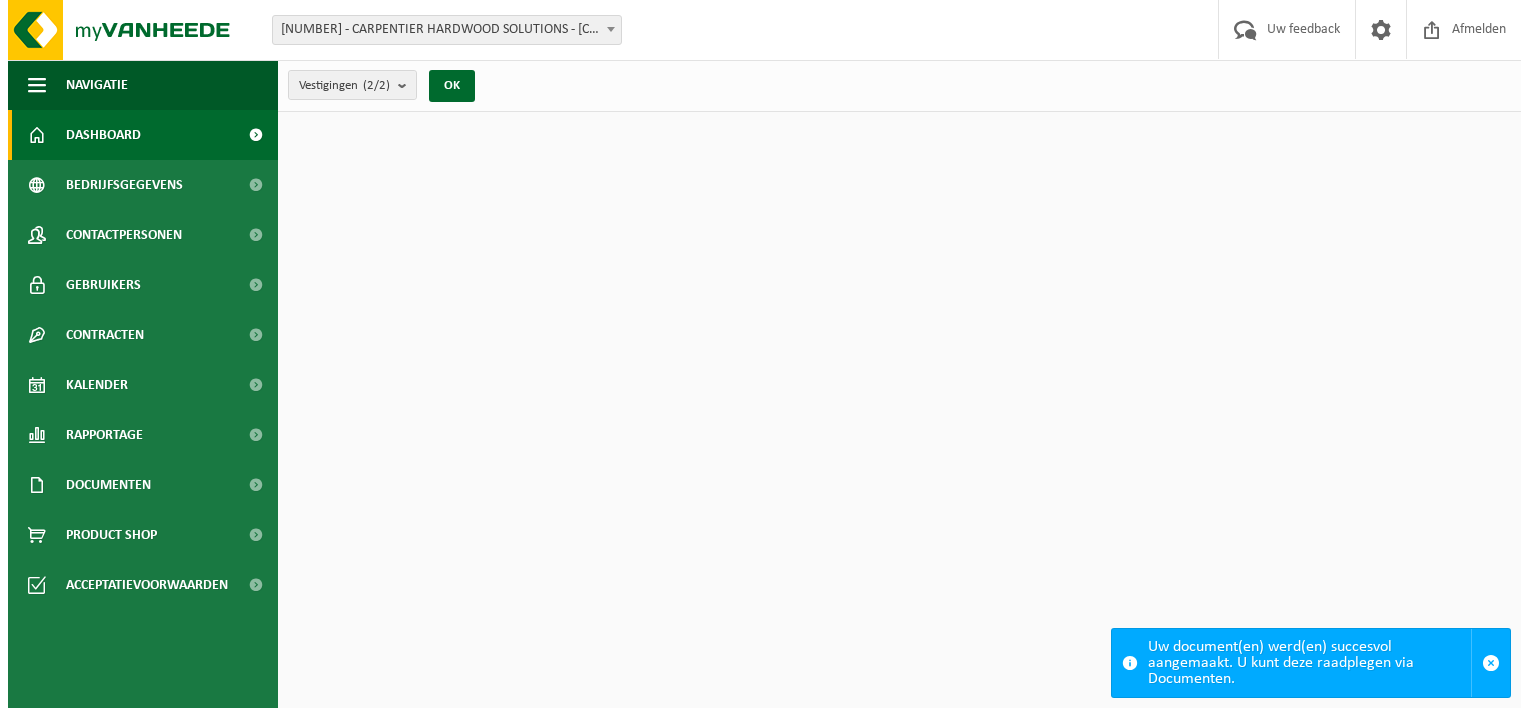 scroll, scrollTop: 0, scrollLeft: 0, axis: both 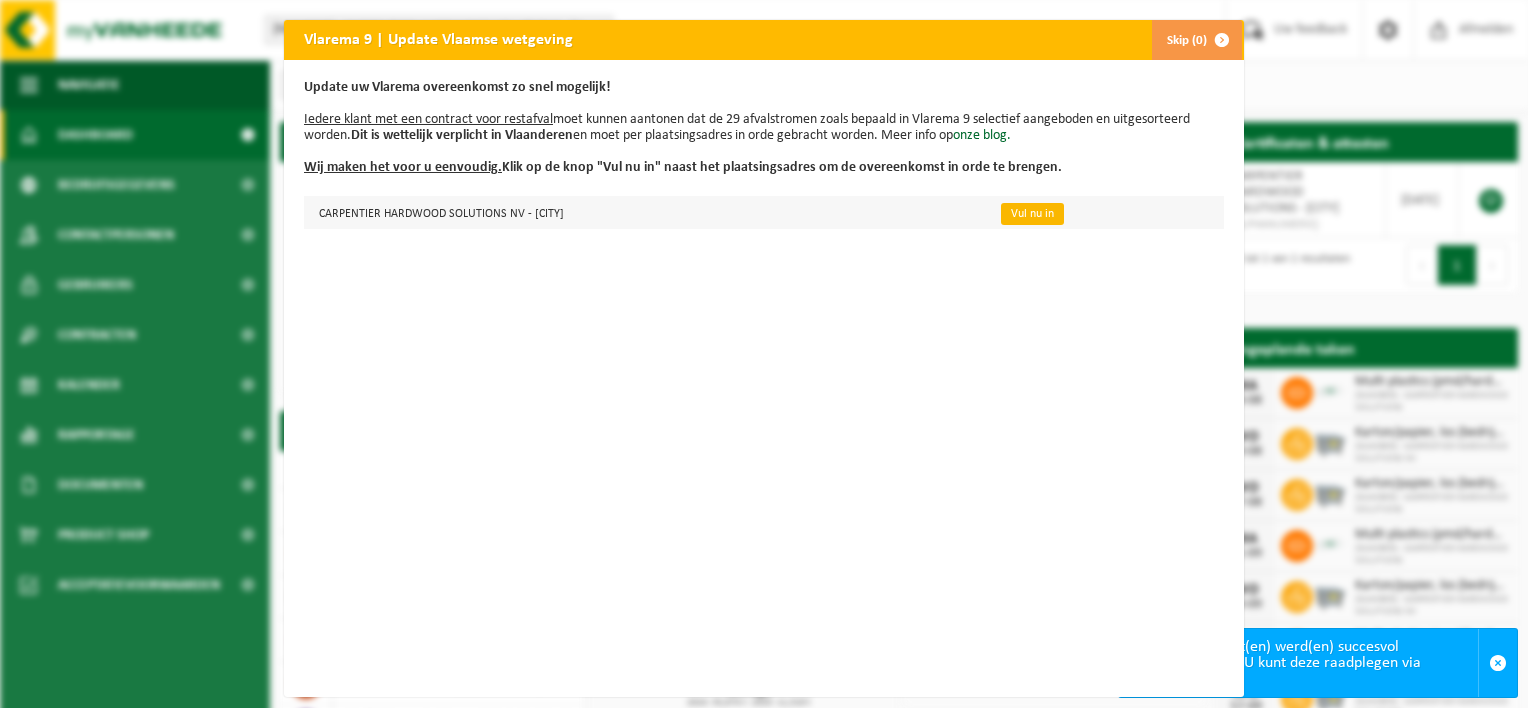 click on "Vul nu in" at bounding box center (1032, 214) 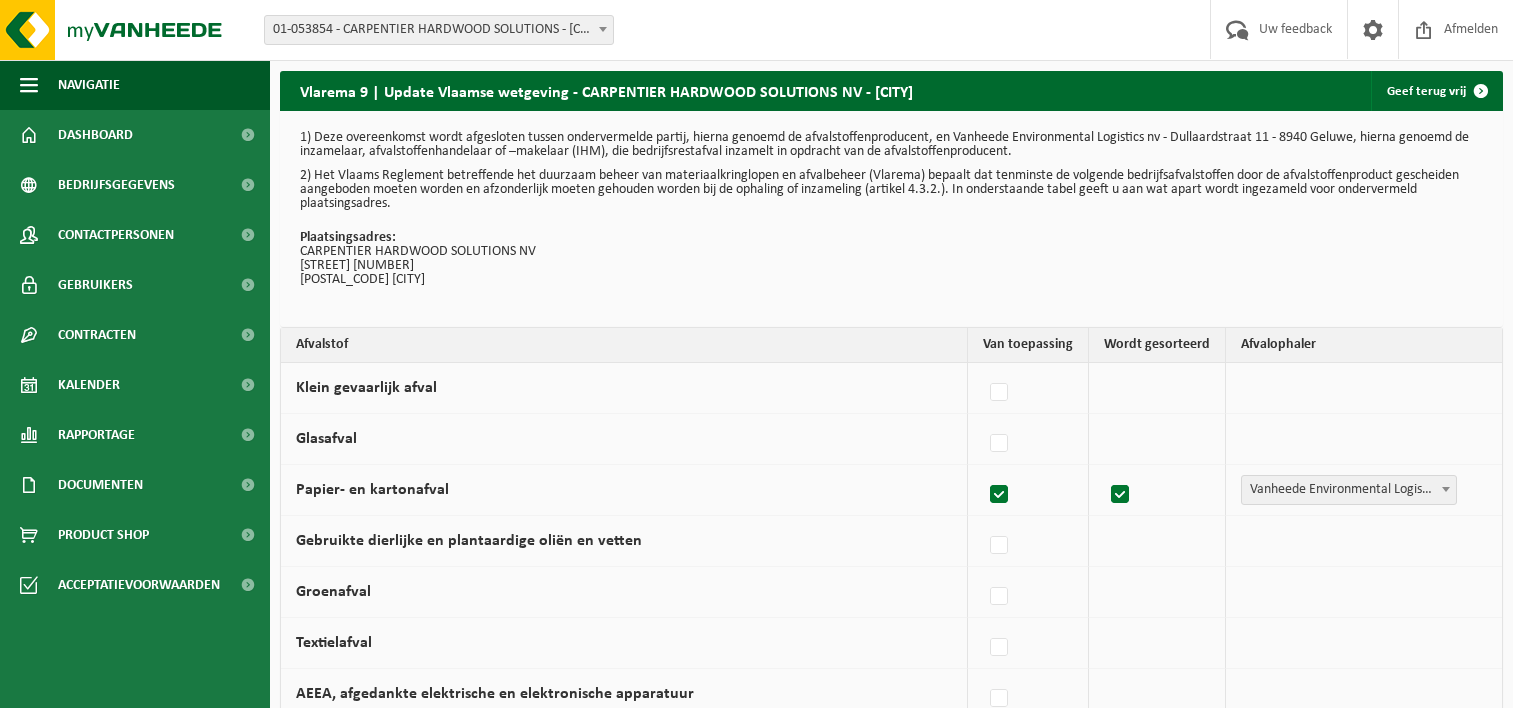 scroll, scrollTop: 0, scrollLeft: 0, axis: both 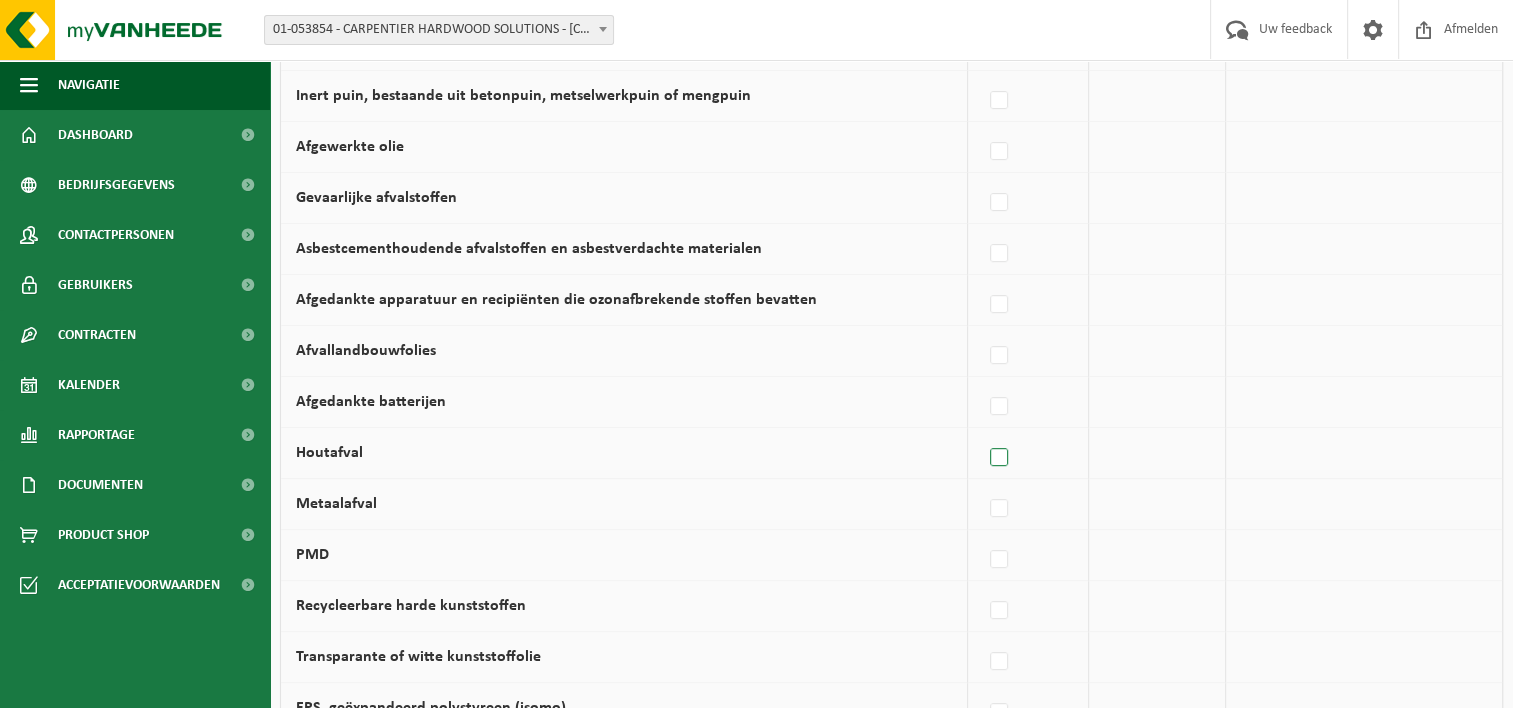 click at bounding box center [1000, 458] 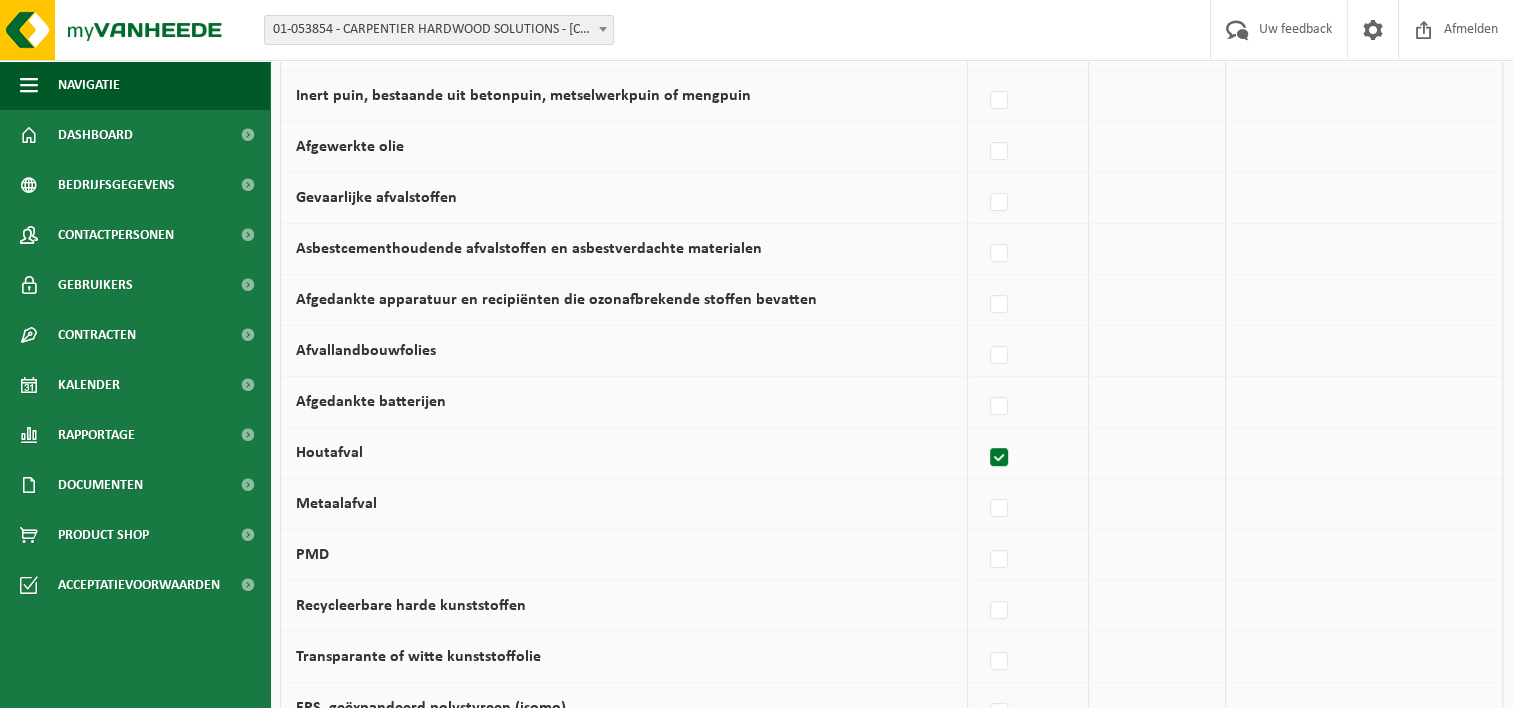 checkbox on "true" 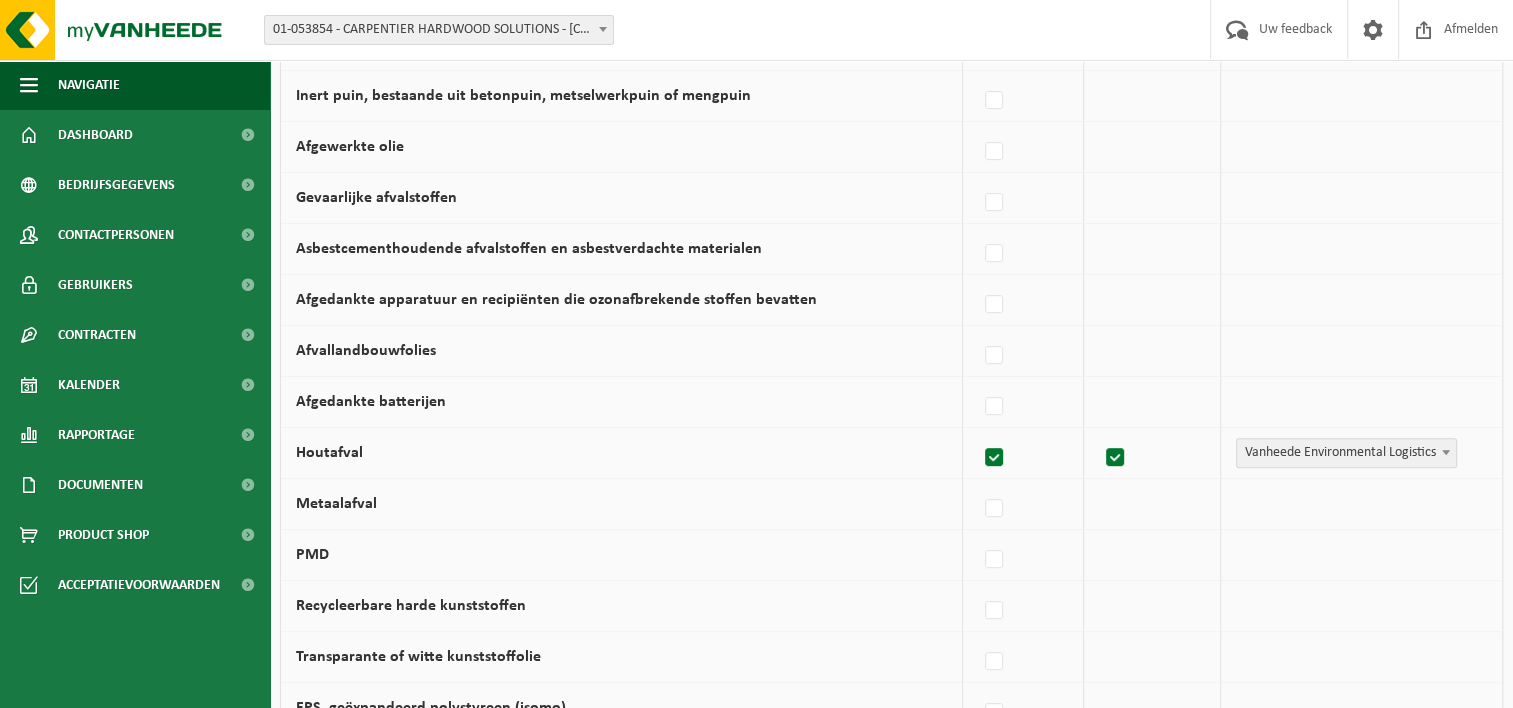 click on "Vanheede Environmental Logistics" at bounding box center [1346, 453] 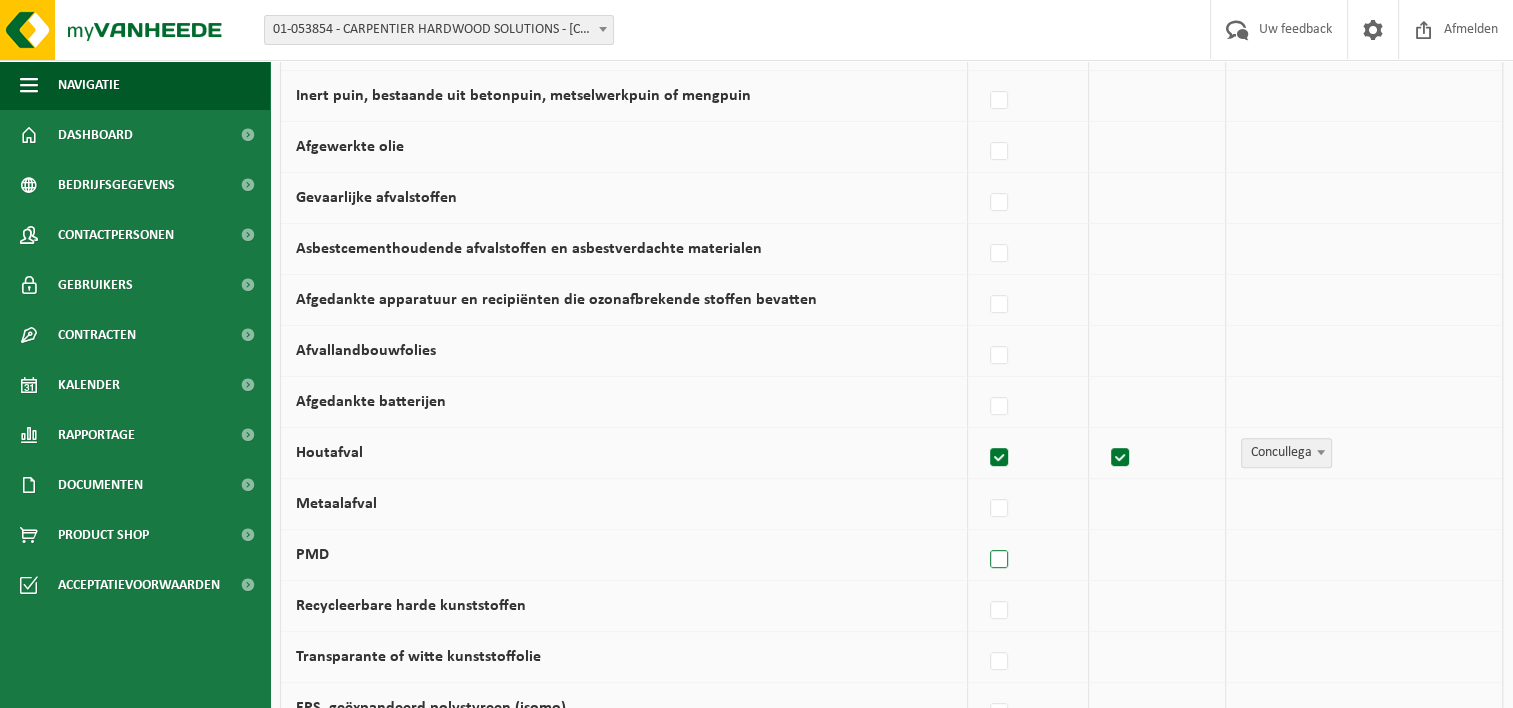 click at bounding box center (1000, 560) 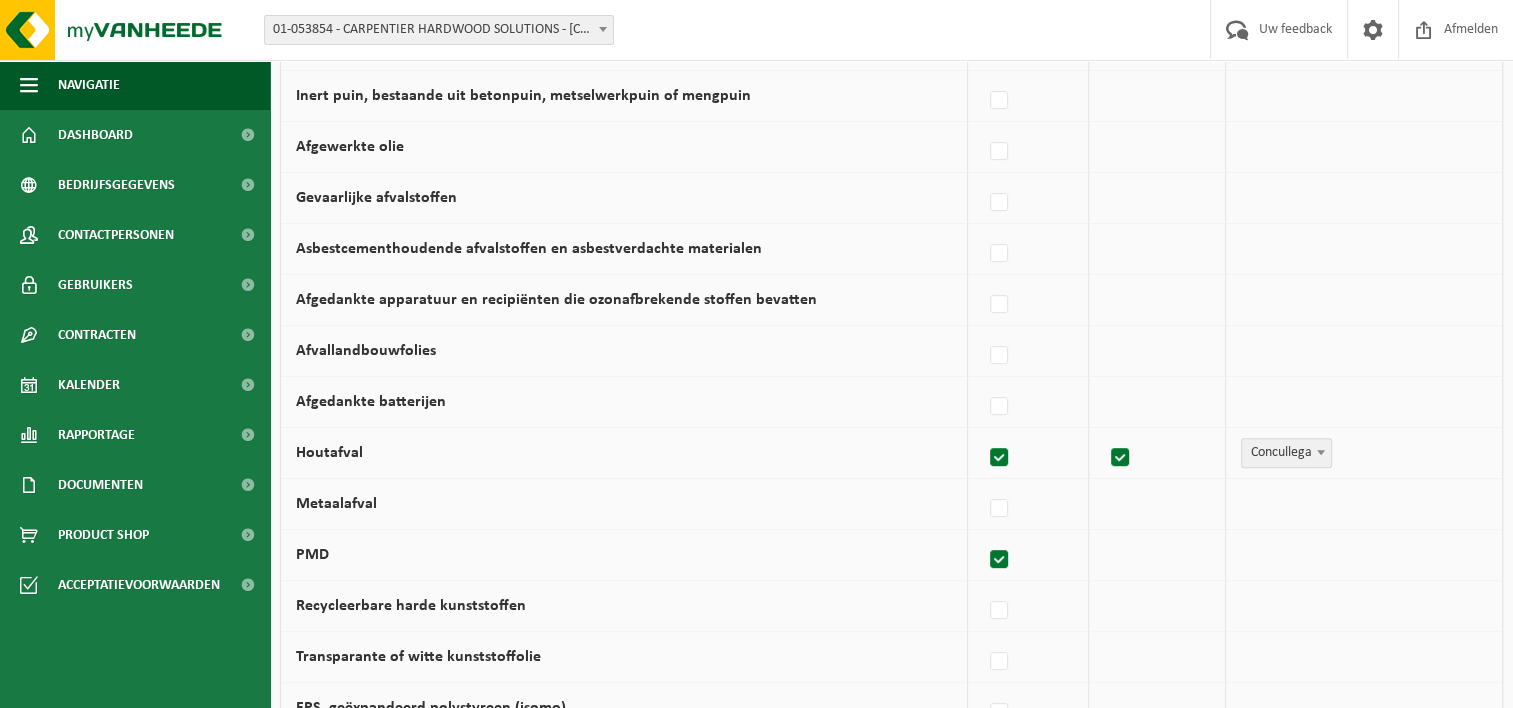 checkbox on "true" 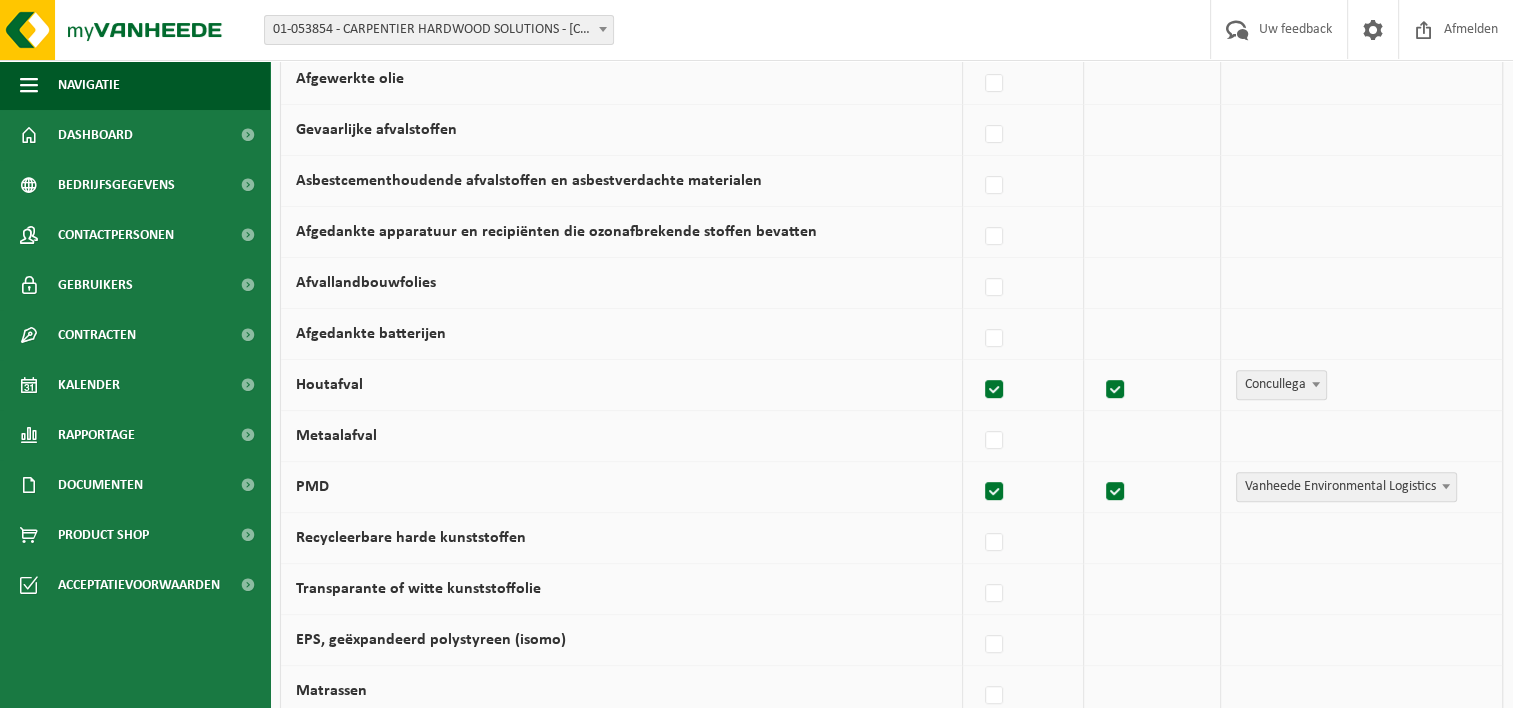scroll, scrollTop: 800, scrollLeft: 0, axis: vertical 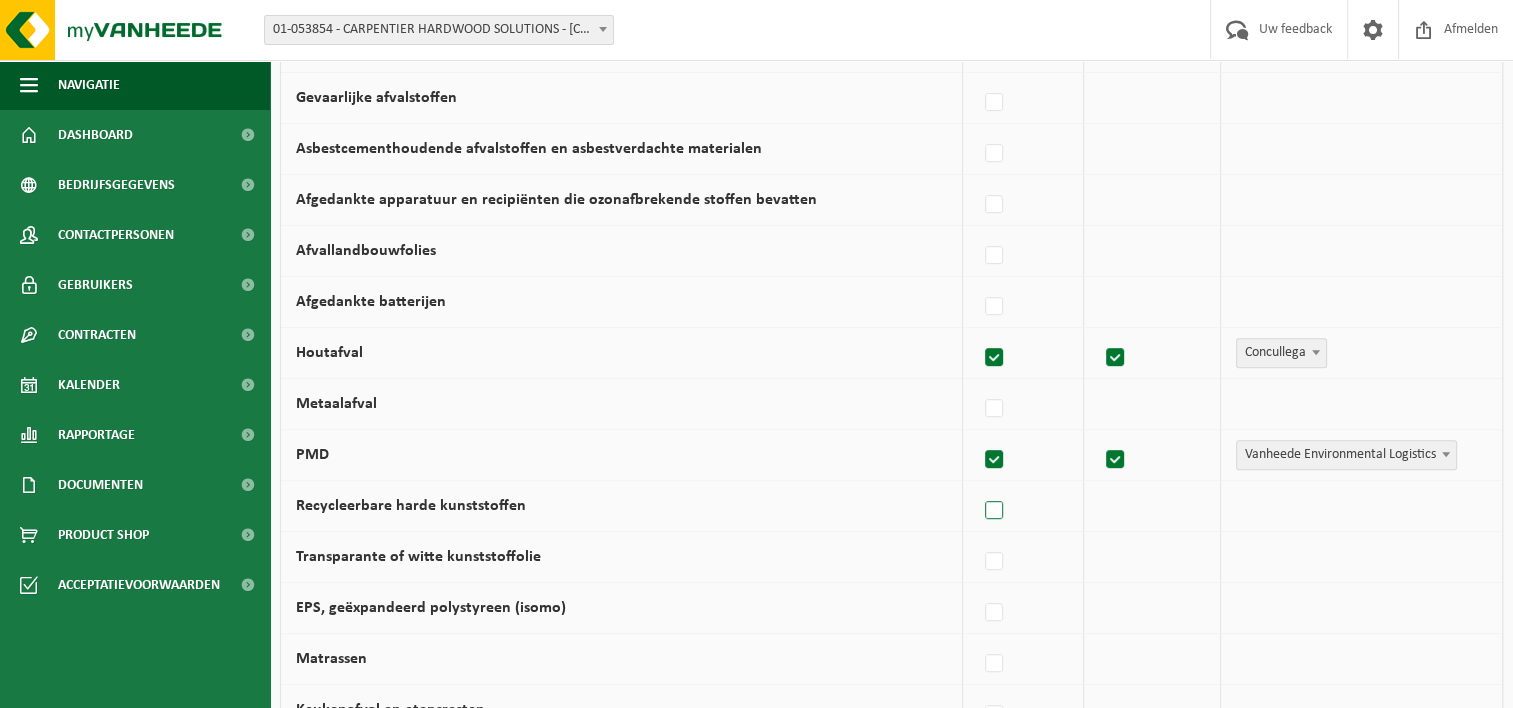 click at bounding box center (995, 511) 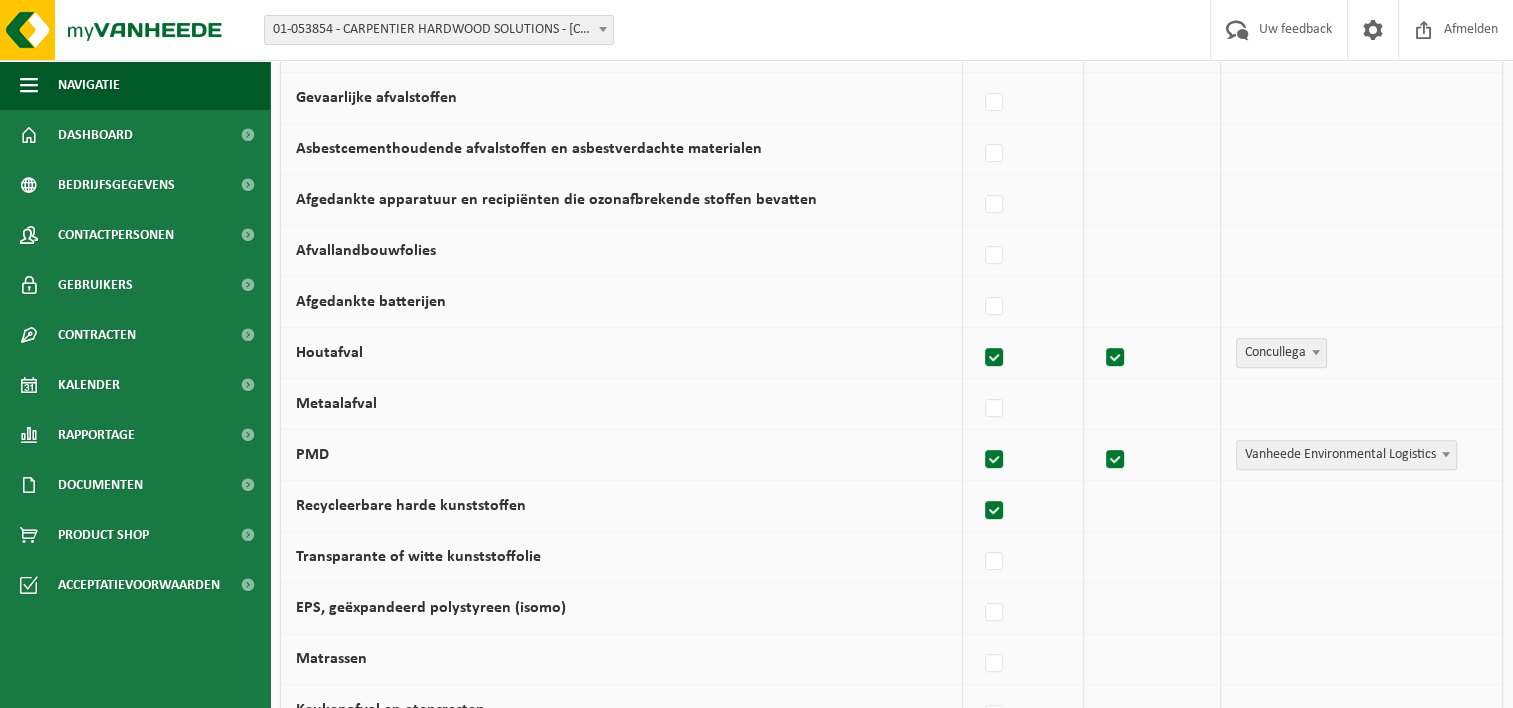 checkbox on "true" 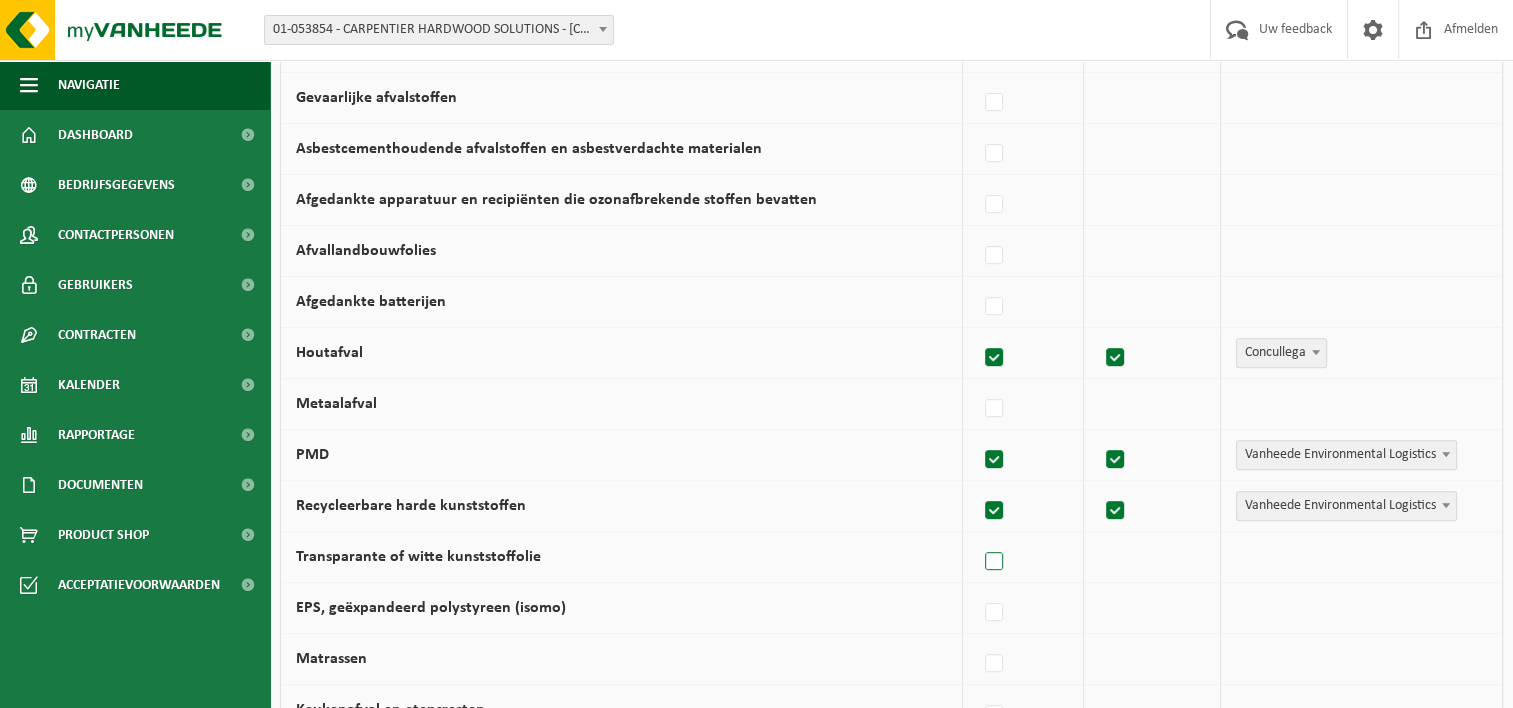 click at bounding box center (995, 562) 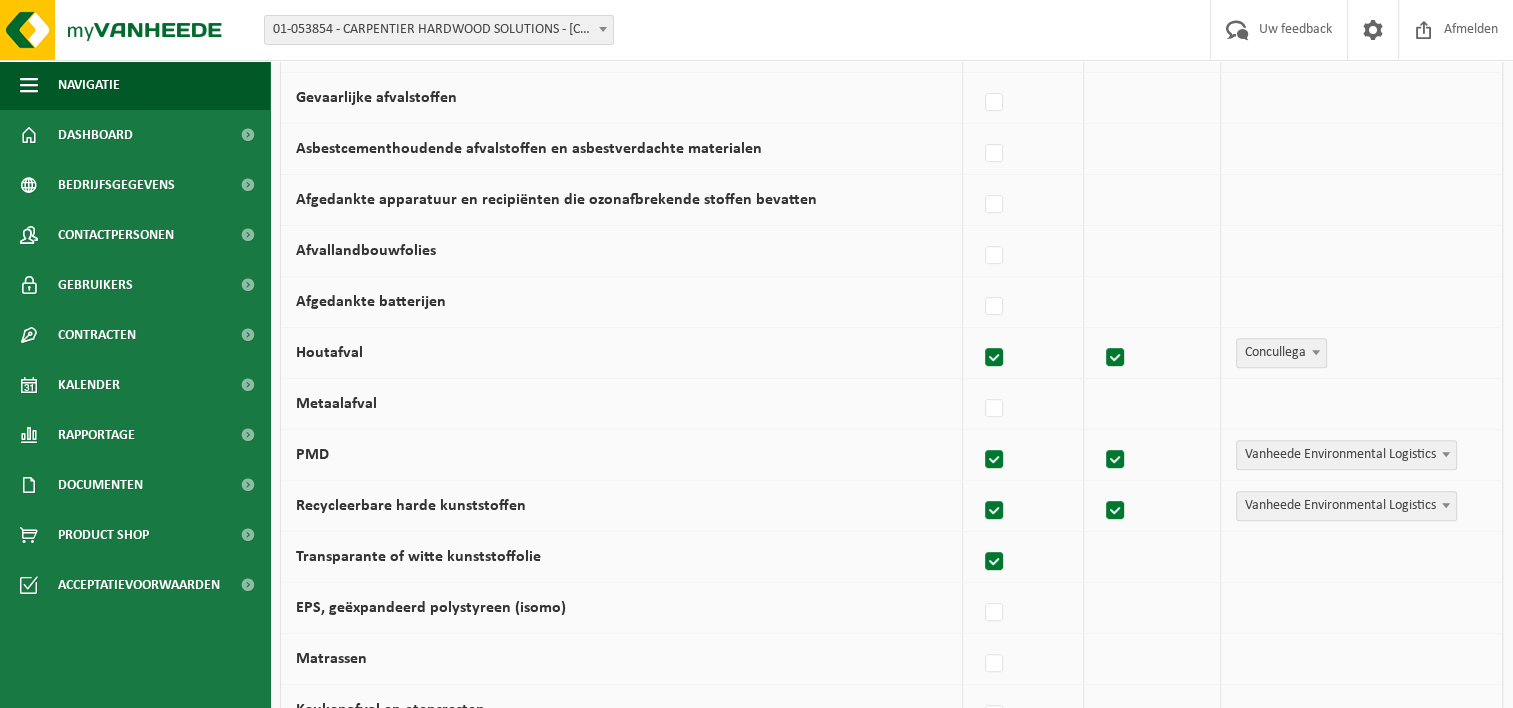 checkbox on "true" 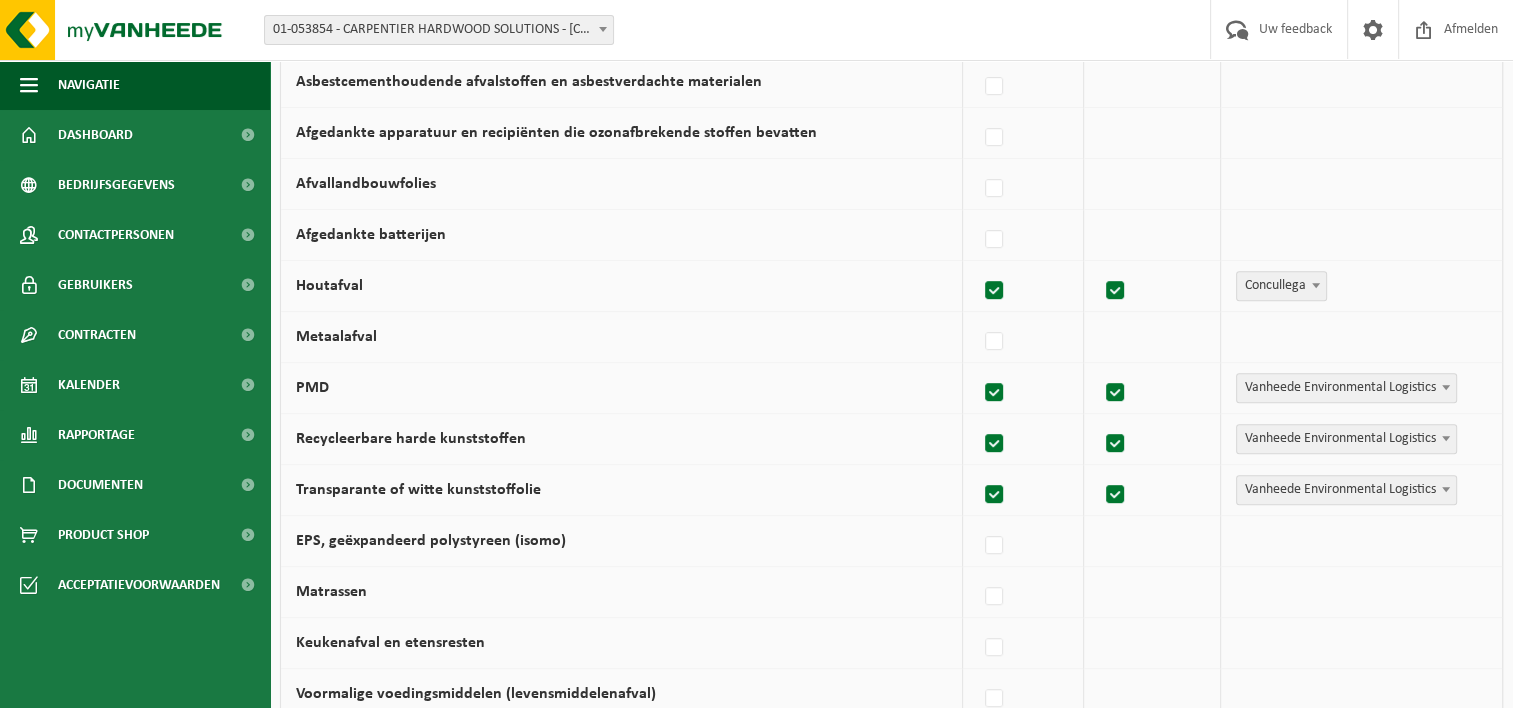 scroll, scrollTop: 900, scrollLeft: 0, axis: vertical 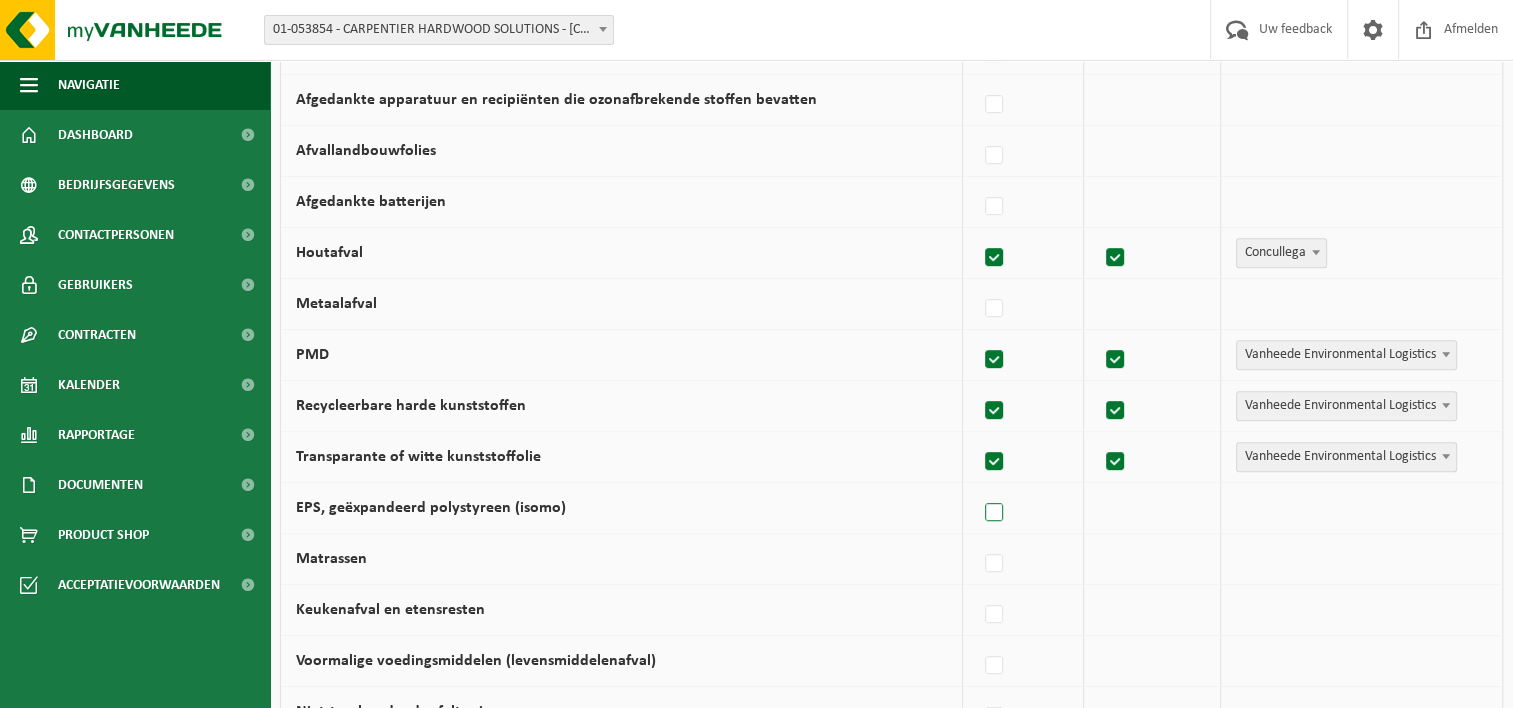 click at bounding box center (995, 513) 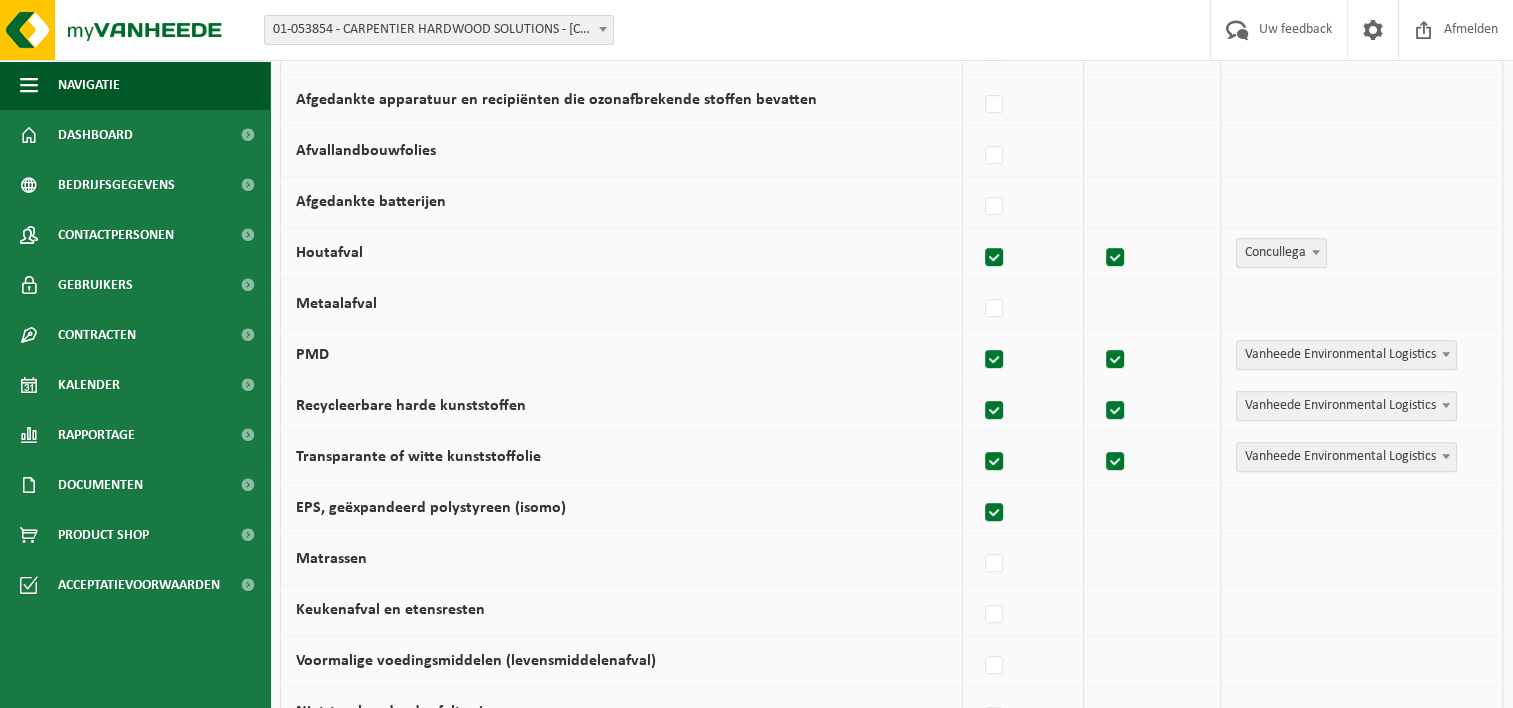 checkbox on "true" 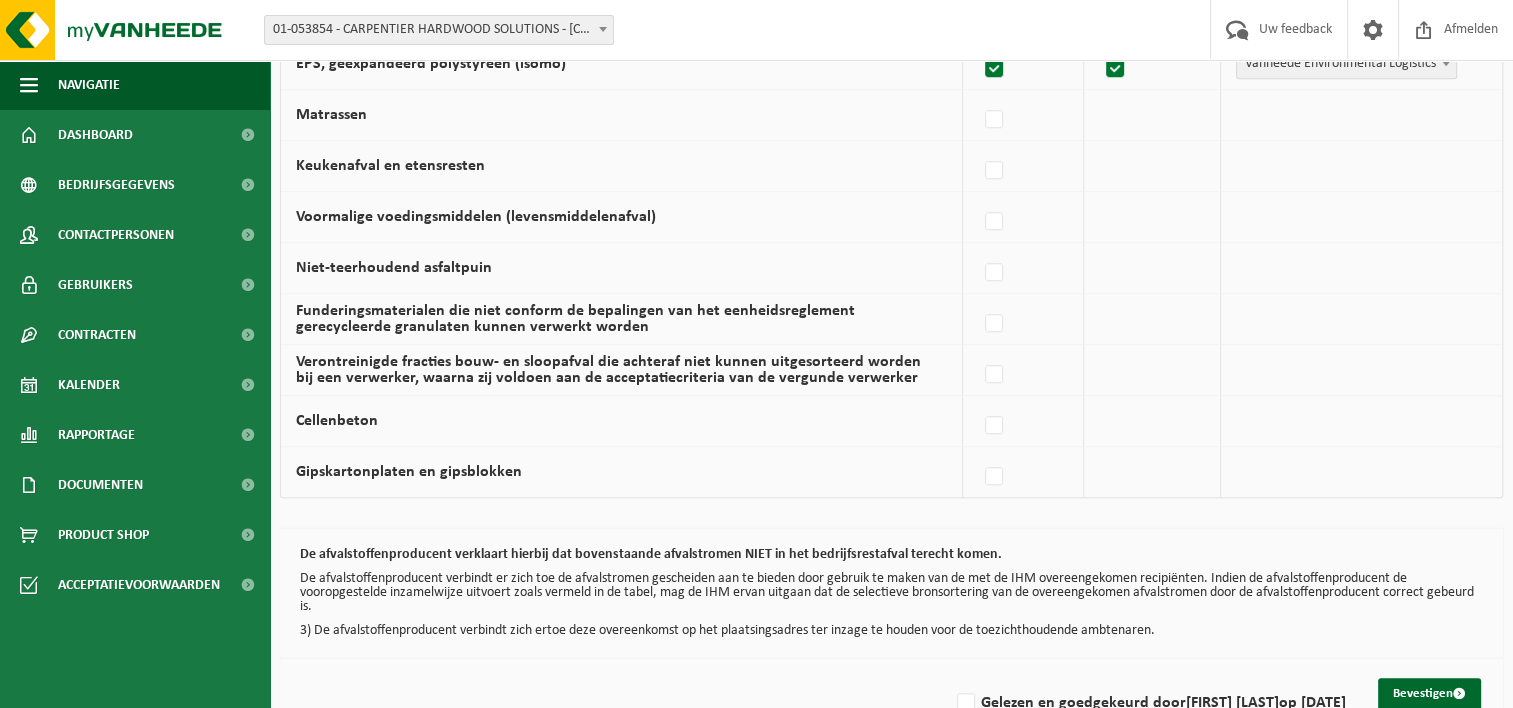 scroll, scrollTop: 1388, scrollLeft: 0, axis: vertical 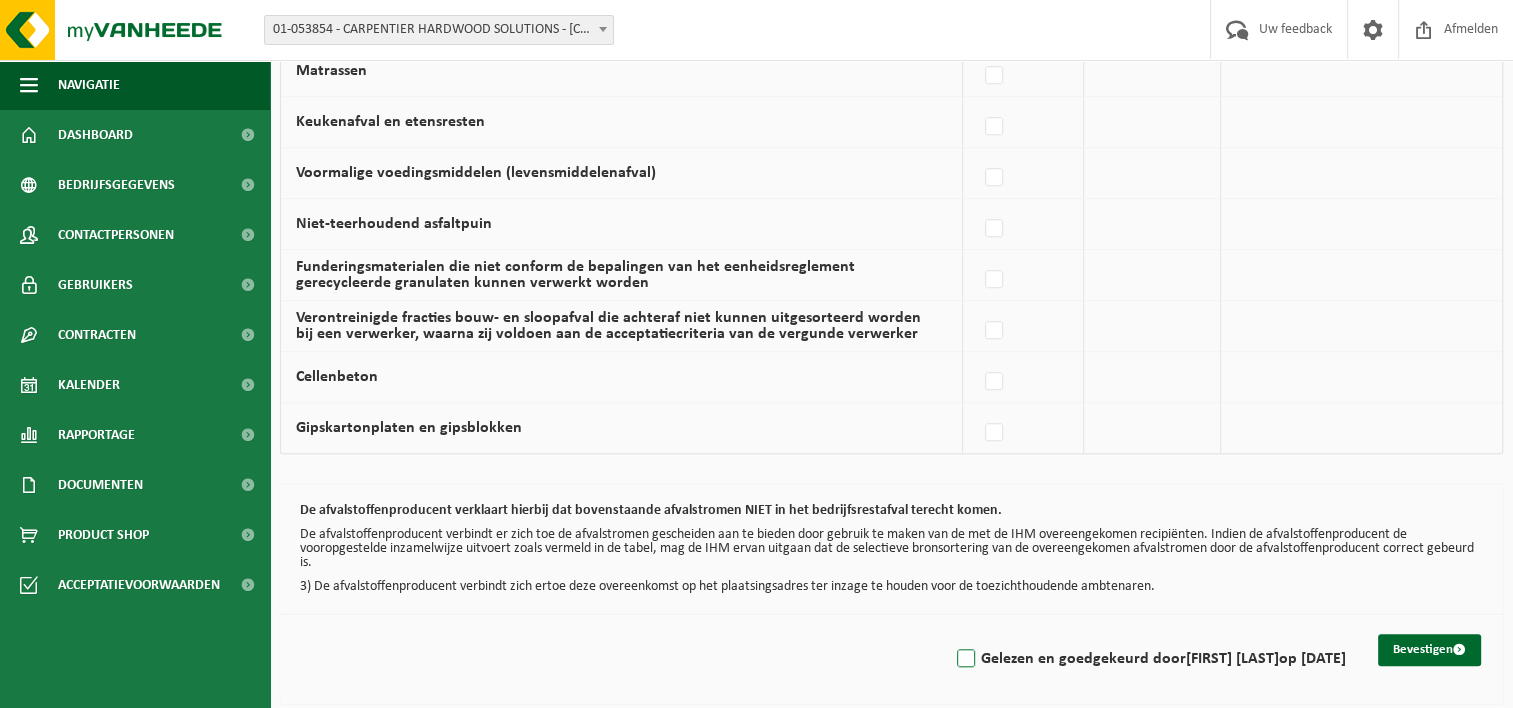 click on "Gelezen en goedgekeurd door  Tim Van Damme  op 08/08/25" at bounding box center [1149, 659] 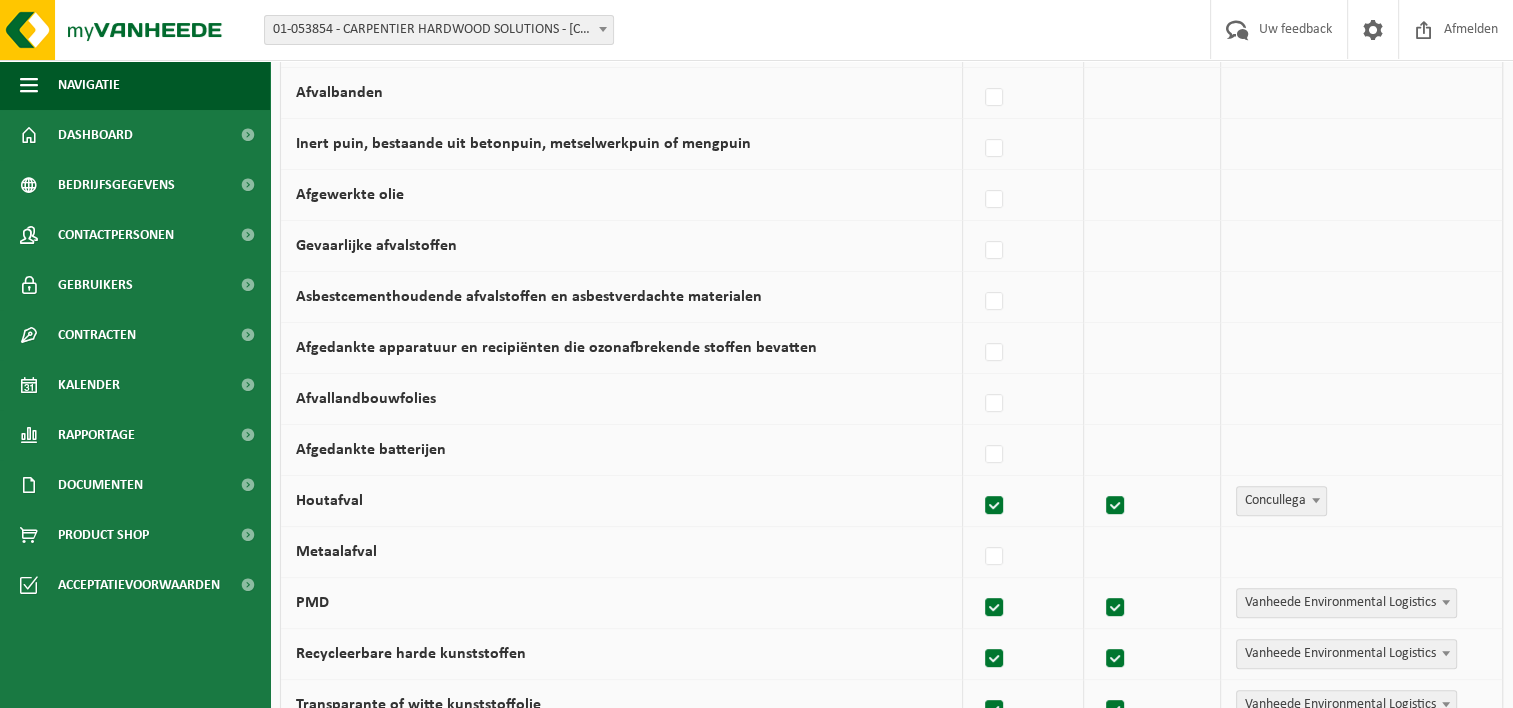 scroll, scrollTop: 688, scrollLeft: 0, axis: vertical 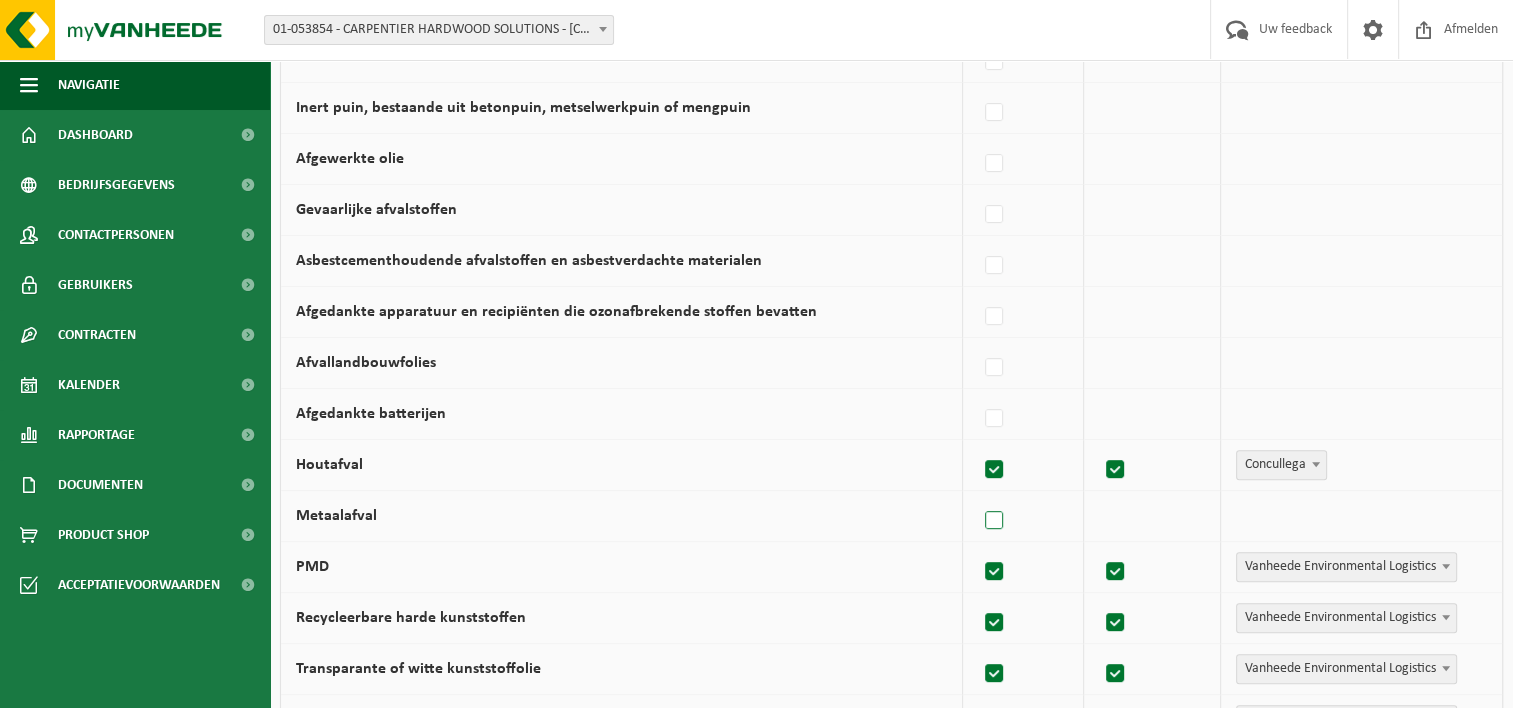 click at bounding box center (995, 521) 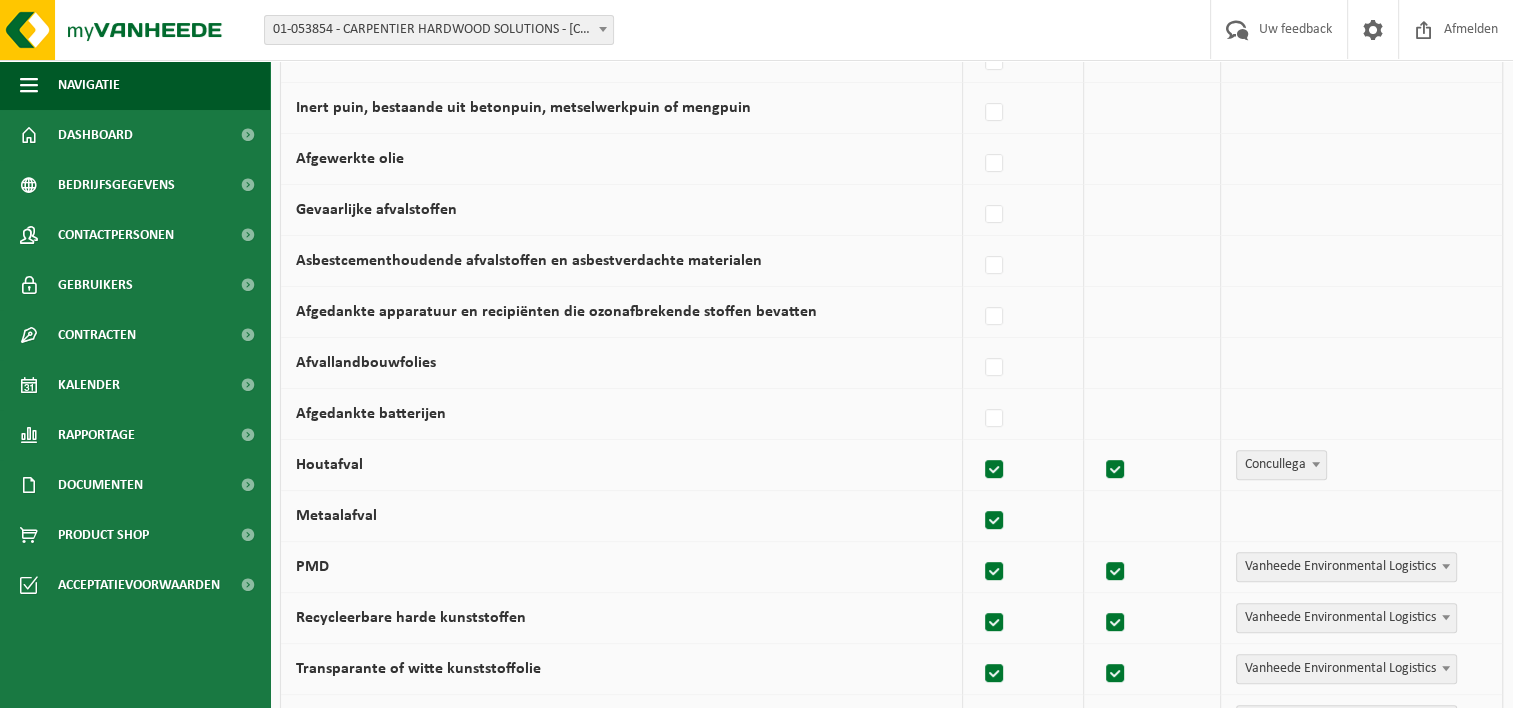 checkbox on "true" 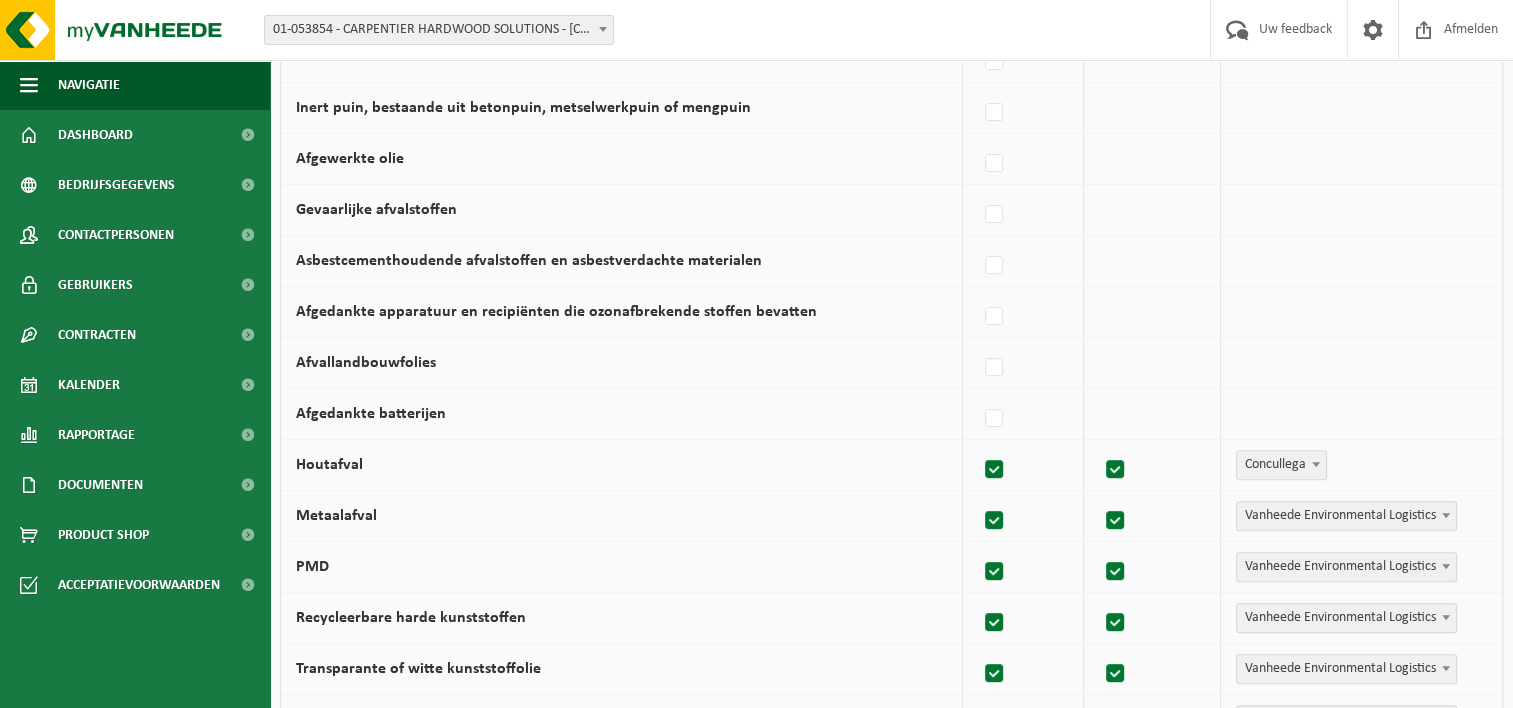 click on "Vanheede Environmental Logistics" at bounding box center [1346, 516] 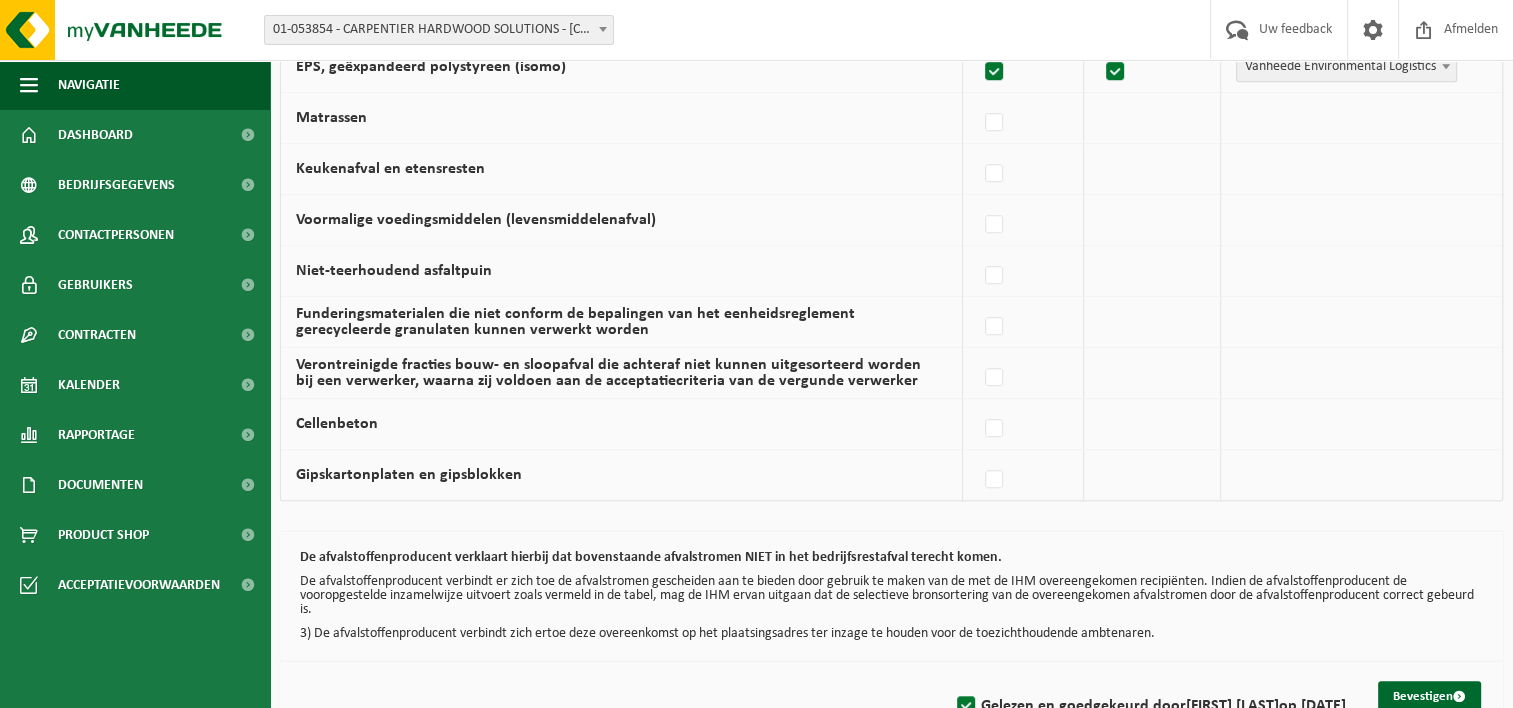 scroll, scrollTop: 1388, scrollLeft: 0, axis: vertical 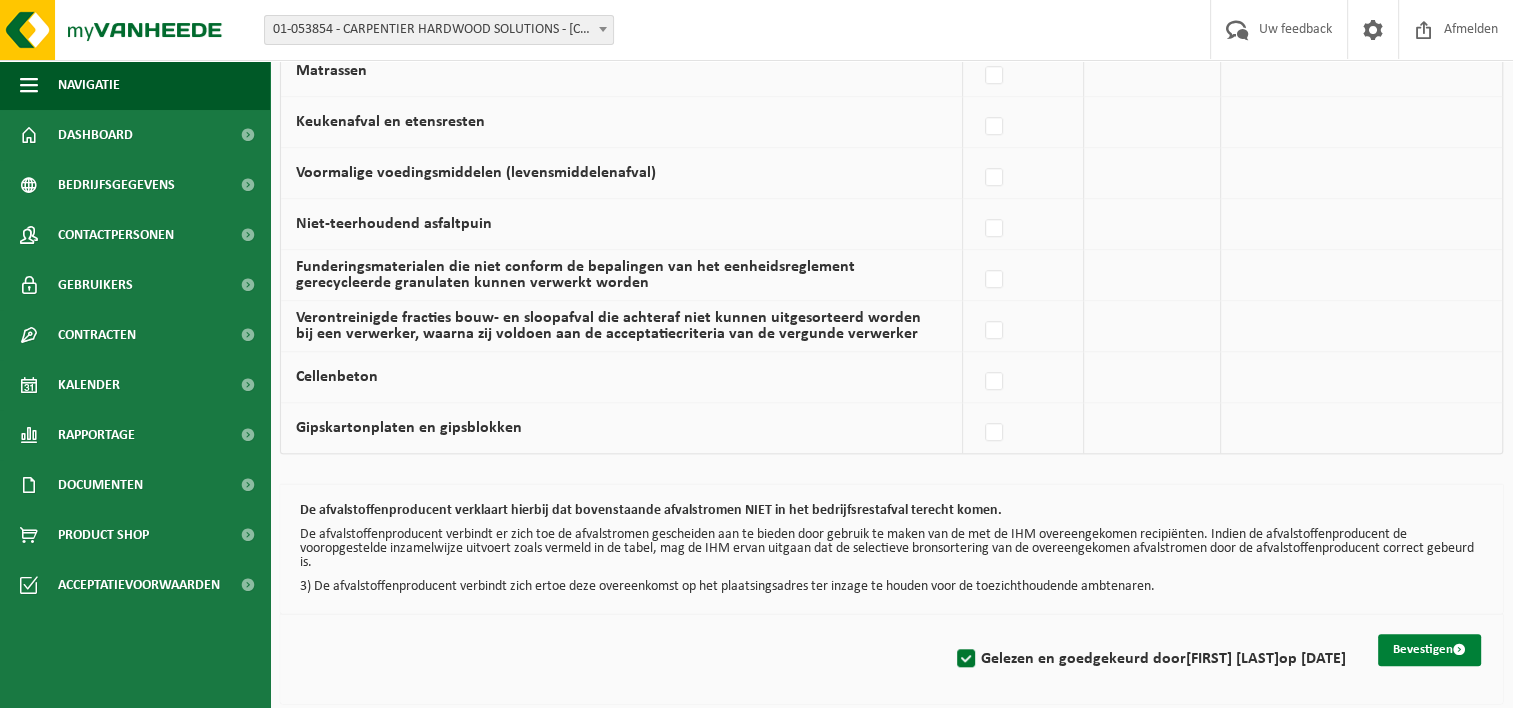 click on "Bevestigen" at bounding box center [1429, 650] 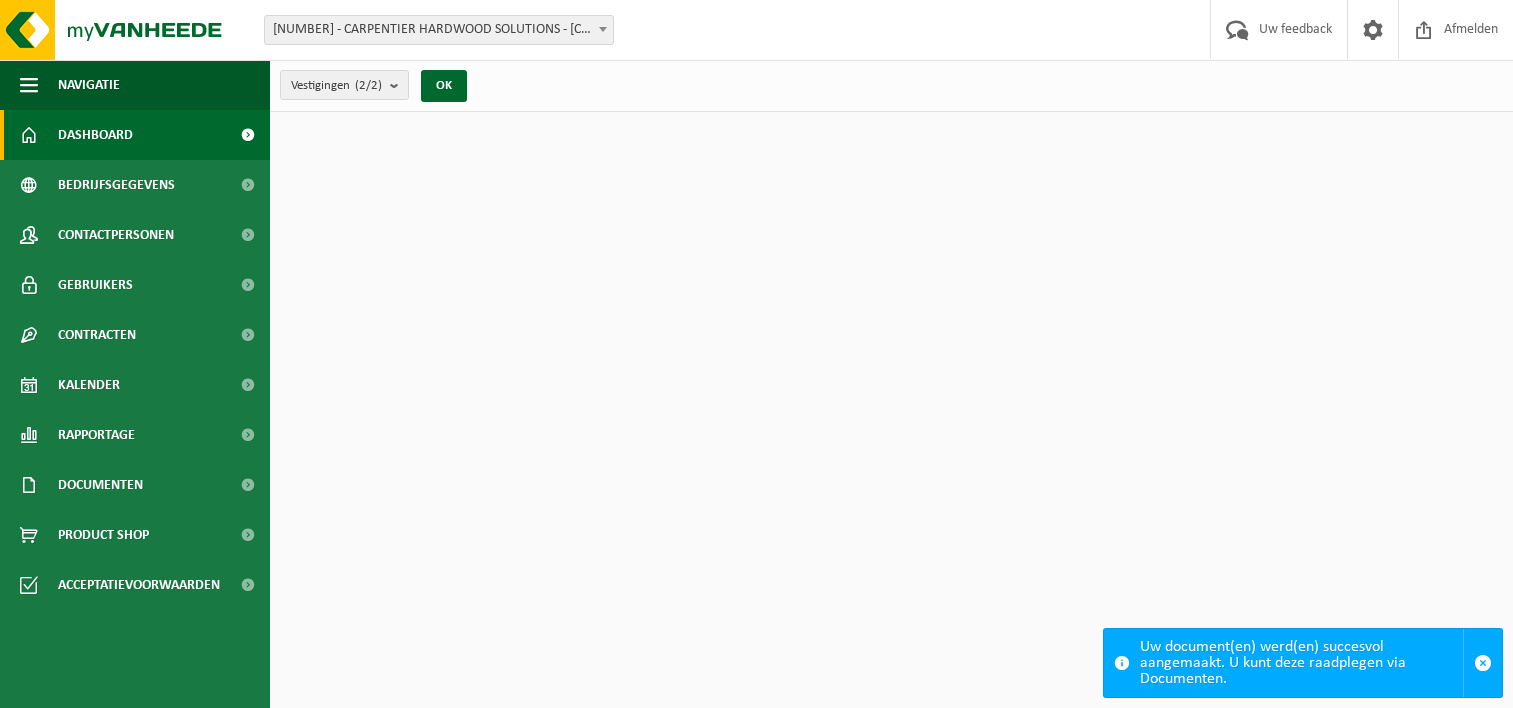 scroll, scrollTop: 0, scrollLeft: 0, axis: both 